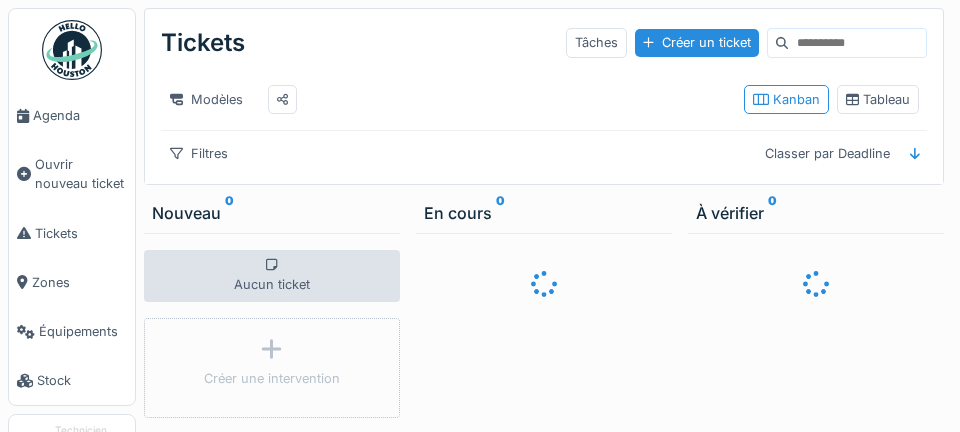 scroll, scrollTop: 0, scrollLeft: 0, axis: both 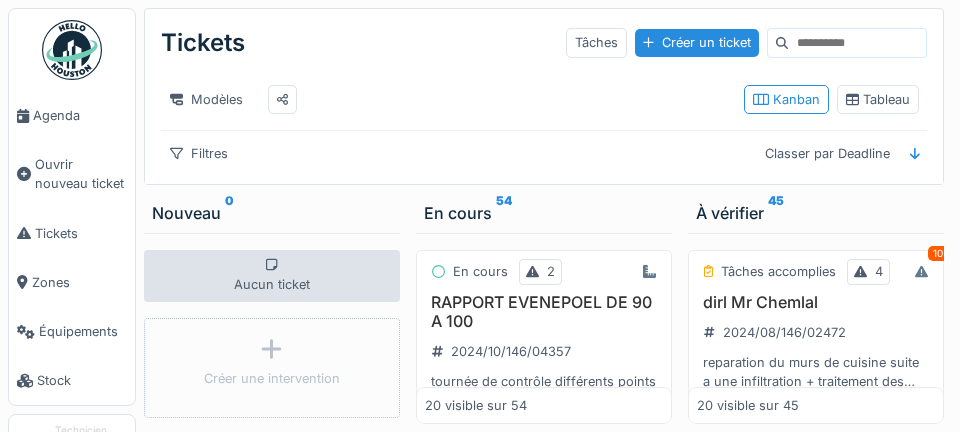 click on "Agenda" at bounding box center (80, 115) 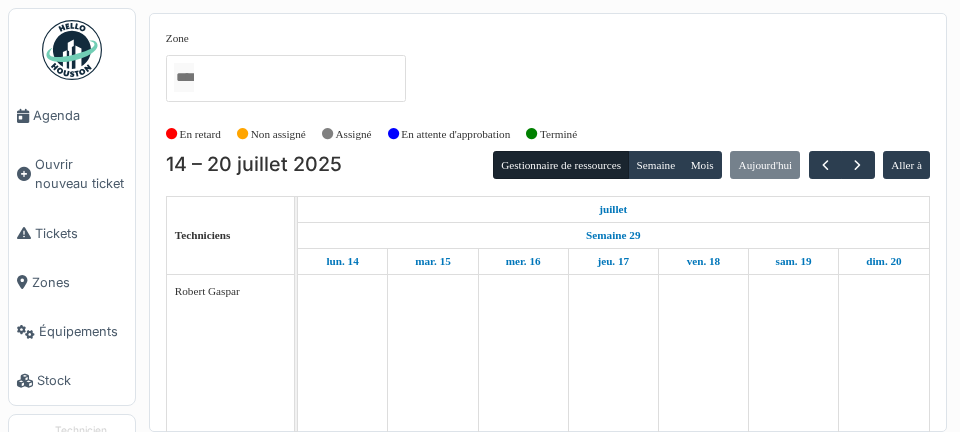 scroll, scrollTop: 0, scrollLeft: 0, axis: both 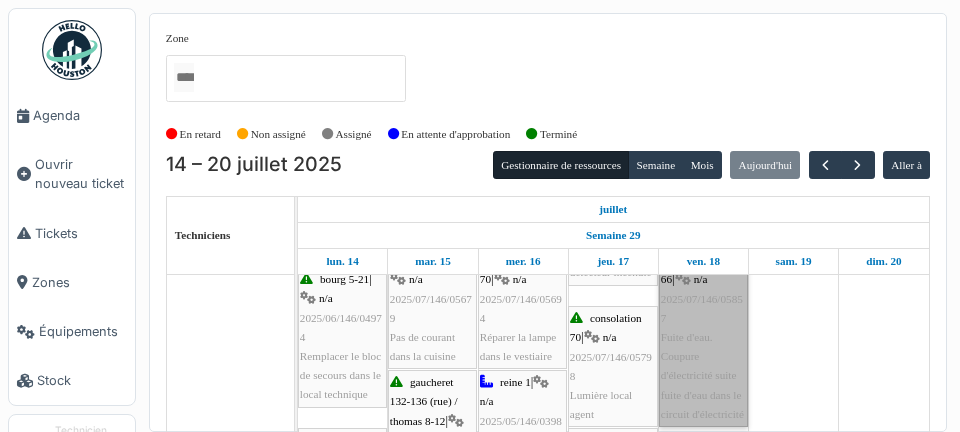 click on "marbotin 62-66
|     n/a
2025/07/146/05857
Fuite d'eau. Coupure d'électricité suite fuite d'eau dans le circuit d'électricité" at bounding box center [703, 337] 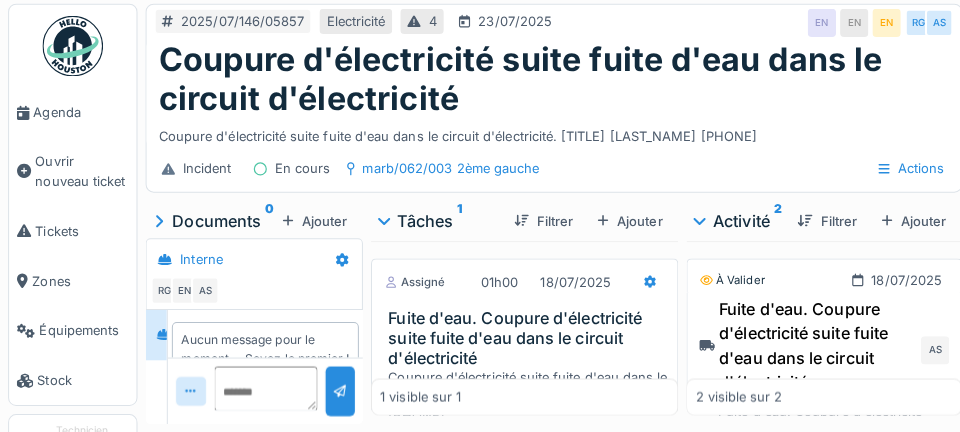 scroll, scrollTop: 23, scrollLeft: 0, axis: vertical 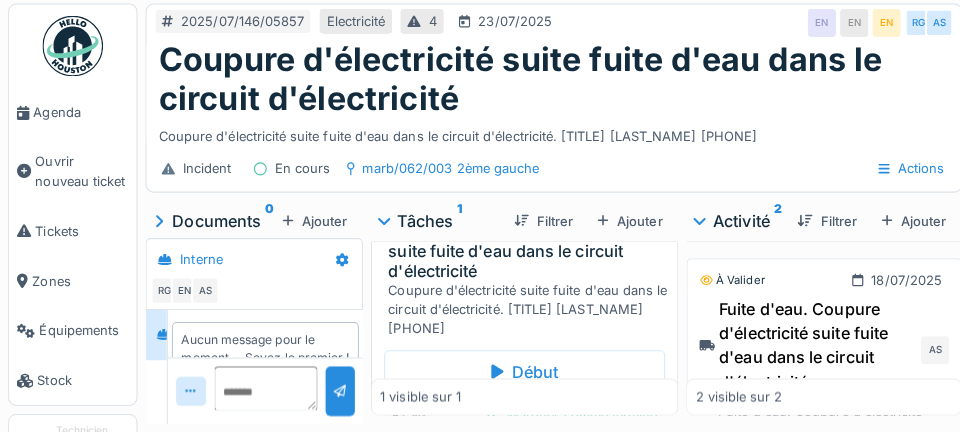 click on "Agenda" at bounding box center [80, 115] 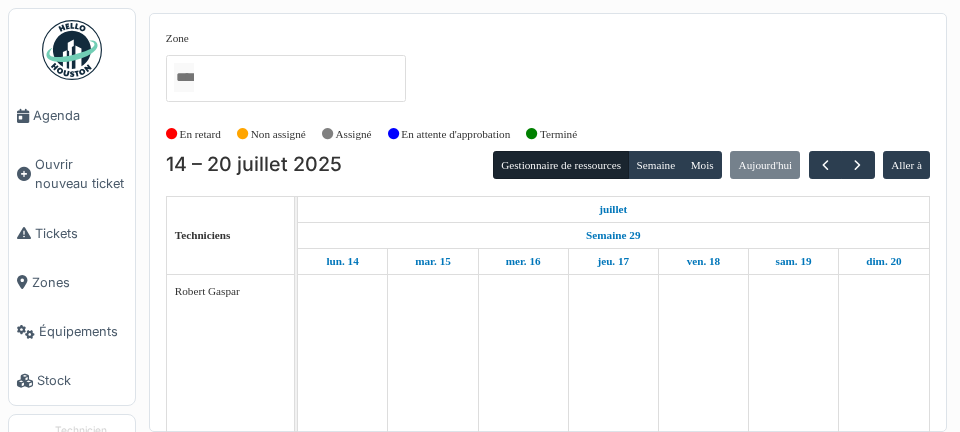 scroll, scrollTop: 0, scrollLeft: 0, axis: both 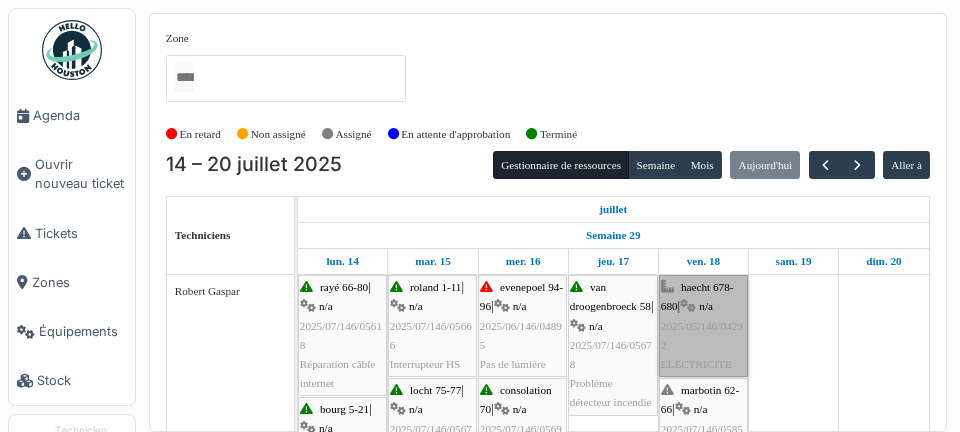 click on "haecht 678-680
|     n/a
2025/05/146/04292
ELECTRICITE" at bounding box center (703, 326) 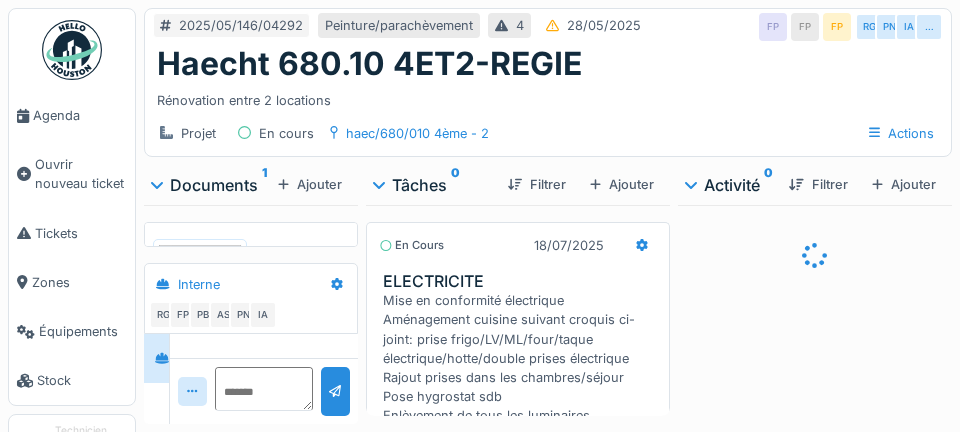 scroll, scrollTop: 0, scrollLeft: 0, axis: both 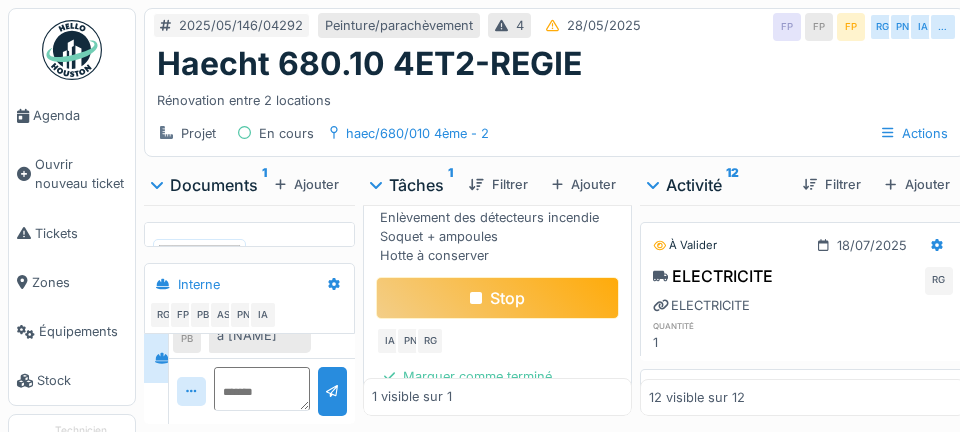 click on "Stop" at bounding box center [497, 298] 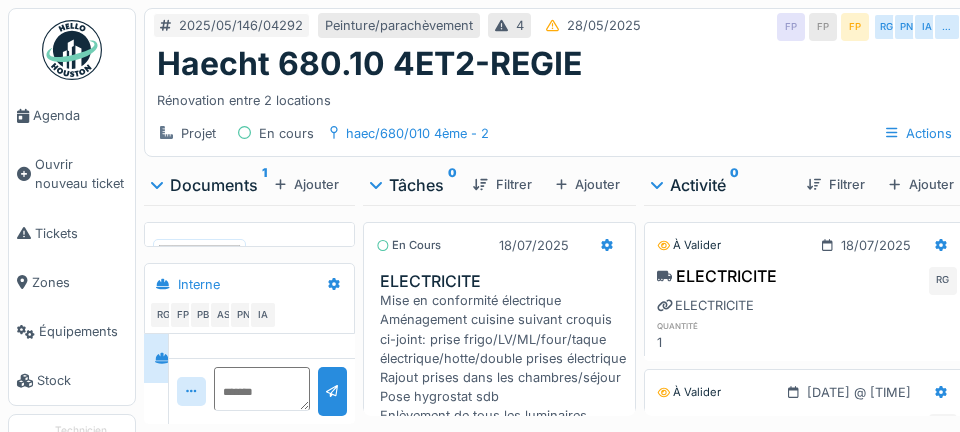 scroll, scrollTop: 628, scrollLeft: 0, axis: vertical 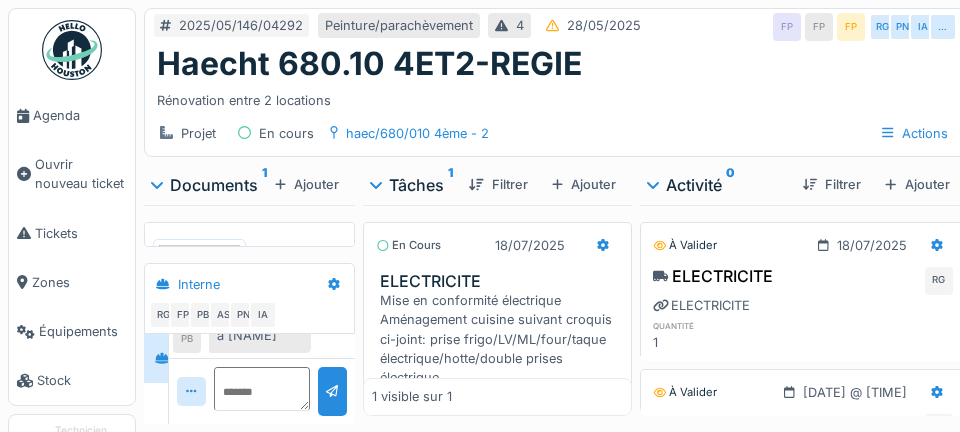 click on "Agenda" at bounding box center (80, 115) 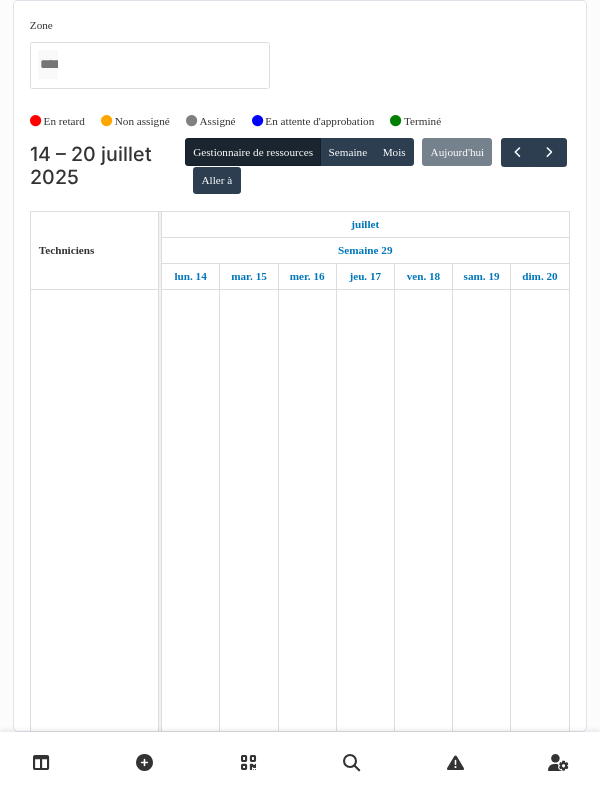 scroll, scrollTop: 0, scrollLeft: 0, axis: both 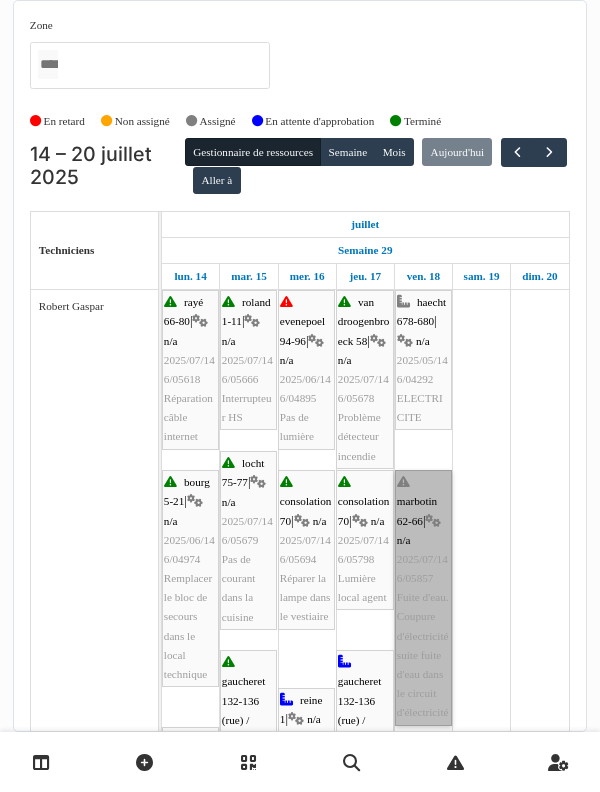 click on "marbotin 62-66
|     n/a
2025/07/146/05857
Fuite d'eau. Coupure d'électricité suite fuite d'eau dans le circuit d'électricité" at bounding box center [423, 597] 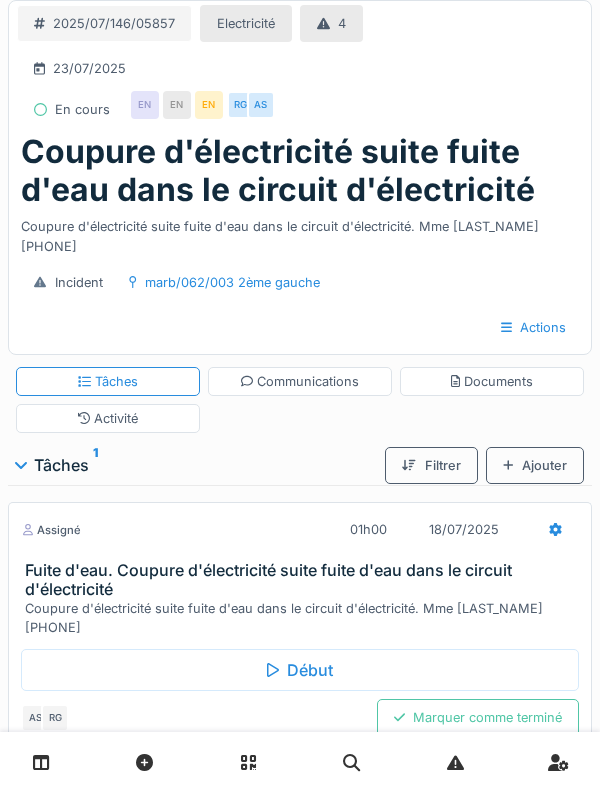 scroll, scrollTop: 0, scrollLeft: 0, axis: both 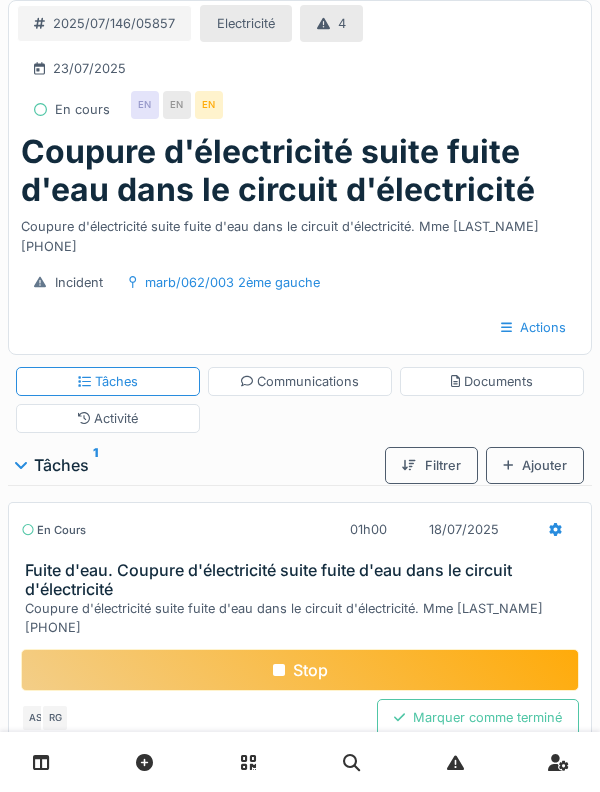 click at bounding box center [555, 529] 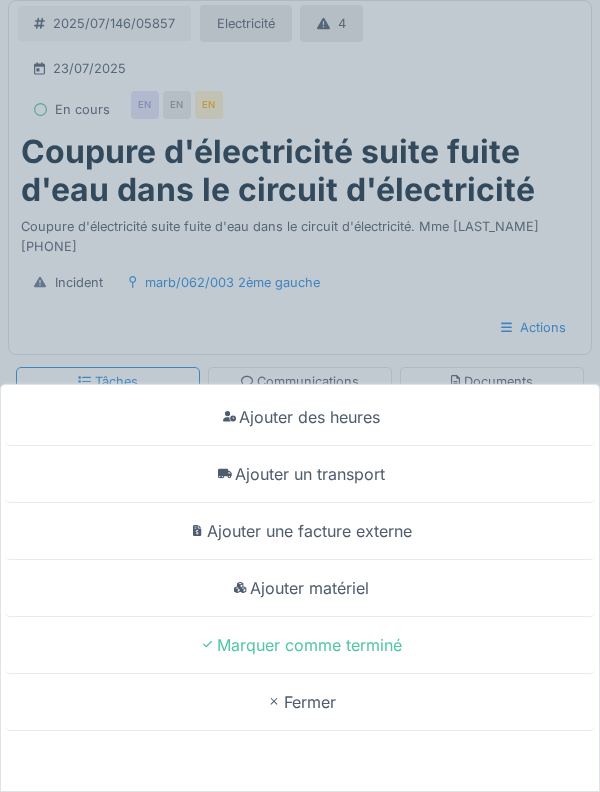 click on "Ajouter un transport" at bounding box center [300, 474] 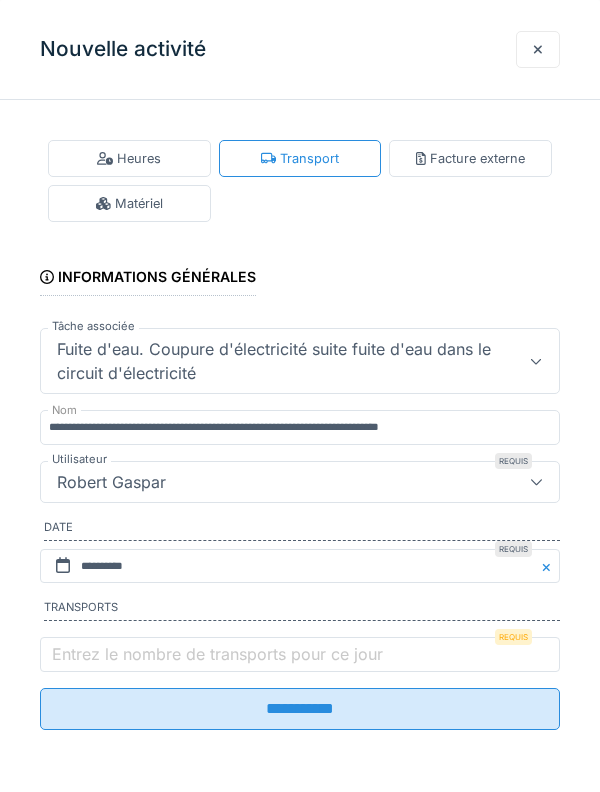 click on "Entrez le nombre de transports pour ce jour" at bounding box center (217, 654) 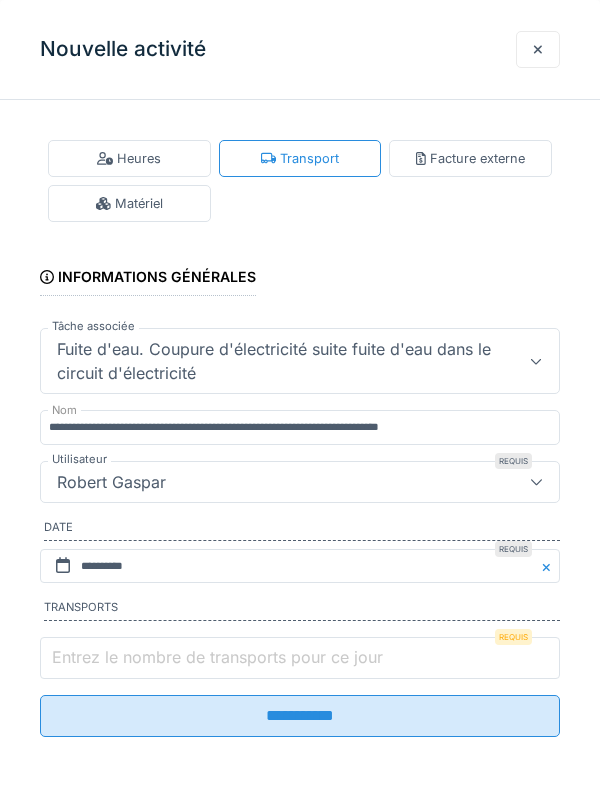 click on "Entrez le nombre de transports pour ce jour" at bounding box center [300, 658] 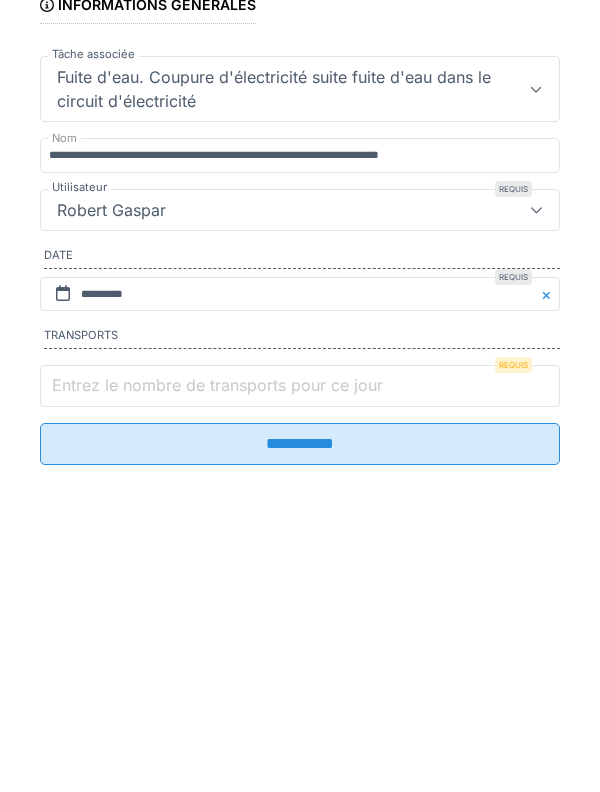 scroll, scrollTop: 132, scrollLeft: 0, axis: vertical 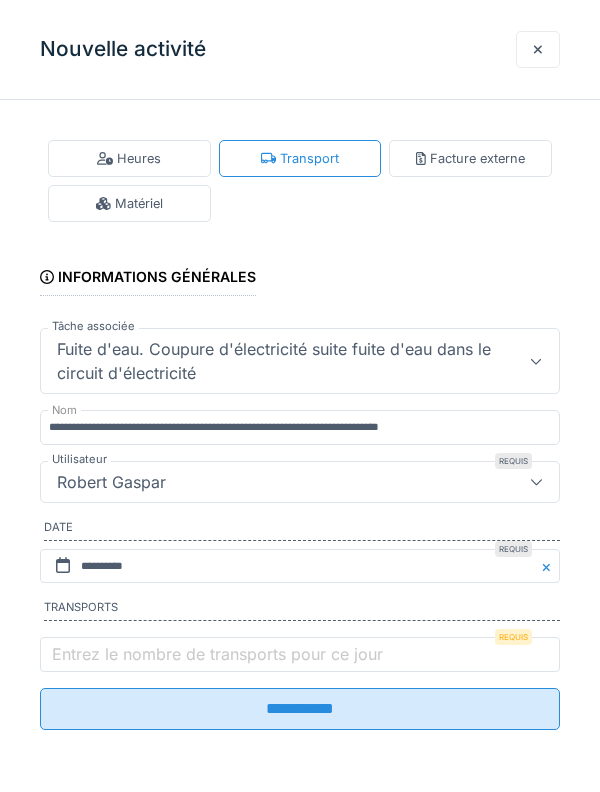 click on "Entrez le nombre de transports pour ce jour" at bounding box center (217, 654) 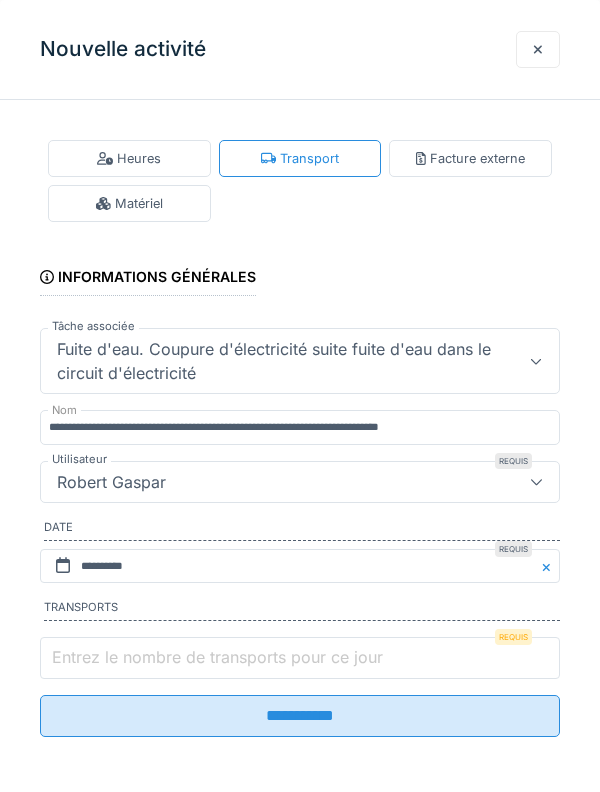 click on "Entrez le nombre de transports pour ce jour" at bounding box center (300, 658) 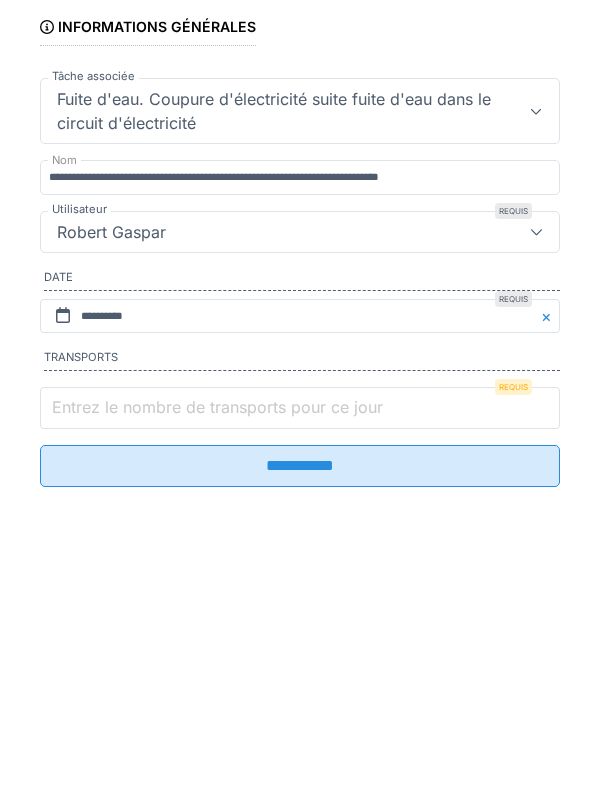 scroll, scrollTop: 135, scrollLeft: 0, axis: vertical 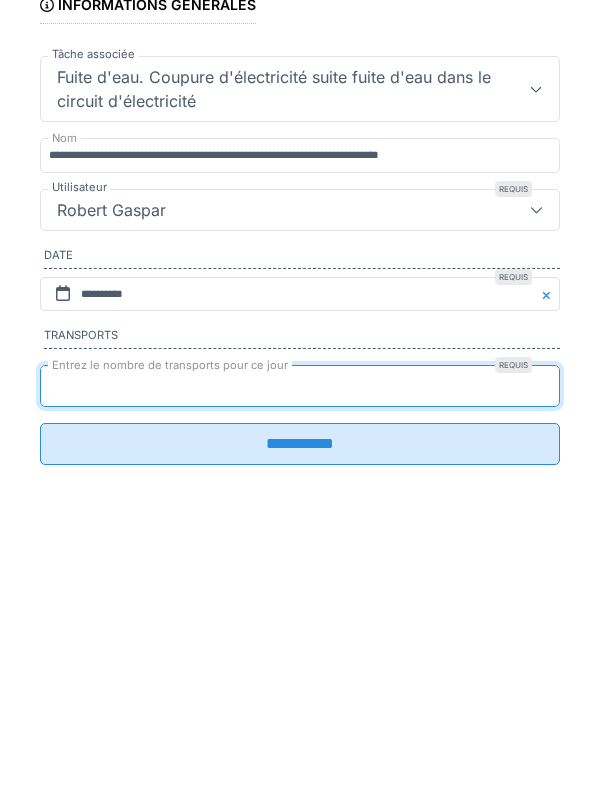 type on "*" 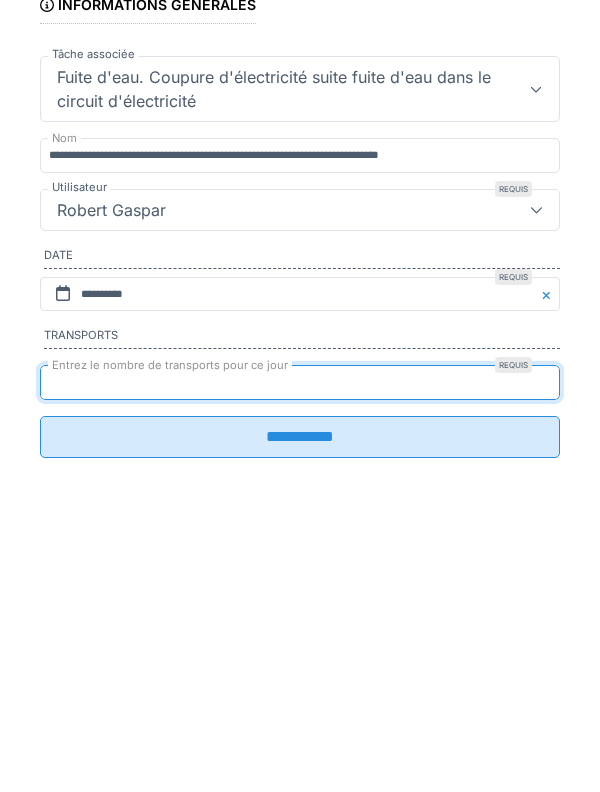 click on "**********" at bounding box center (300, 709) 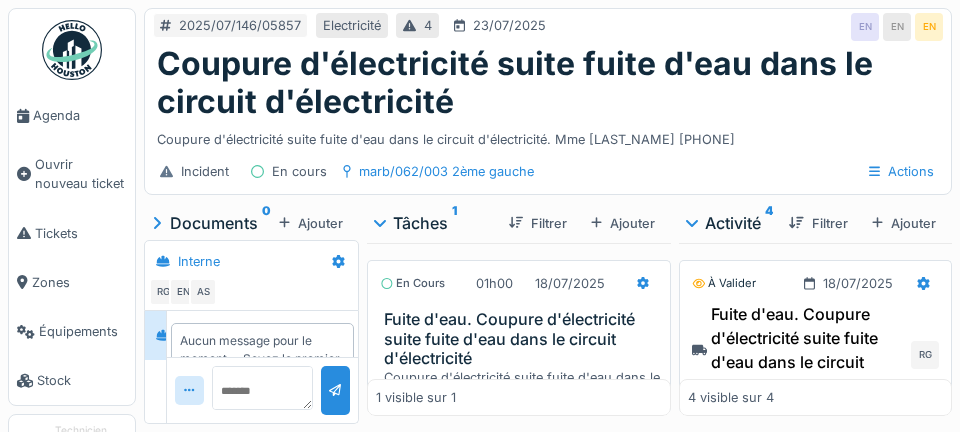 scroll, scrollTop: 0, scrollLeft: 0, axis: both 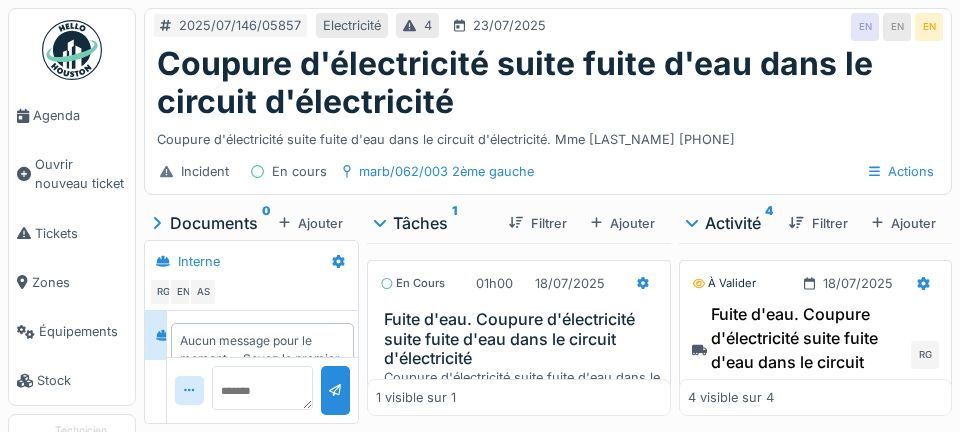click on "Agenda
Ouvrir nouveau ticket
Tickets
Zones
Équipements
Stock" at bounding box center (72, 207) 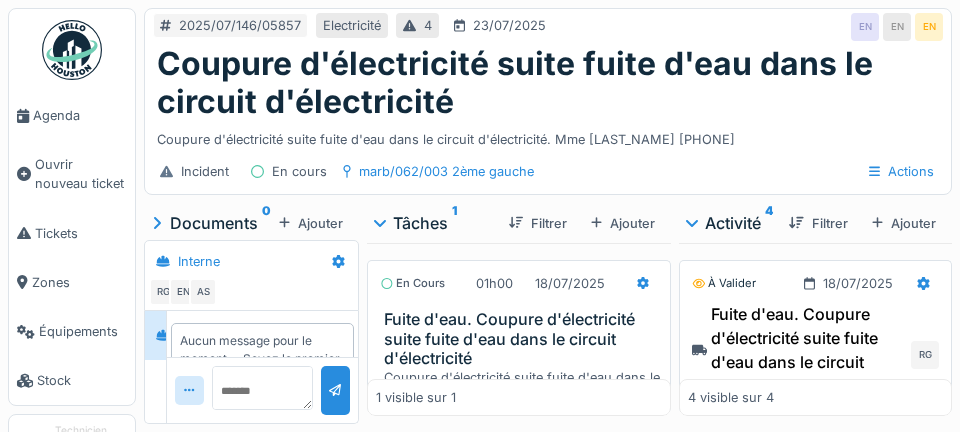 scroll, scrollTop: 86, scrollLeft: 0, axis: vertical 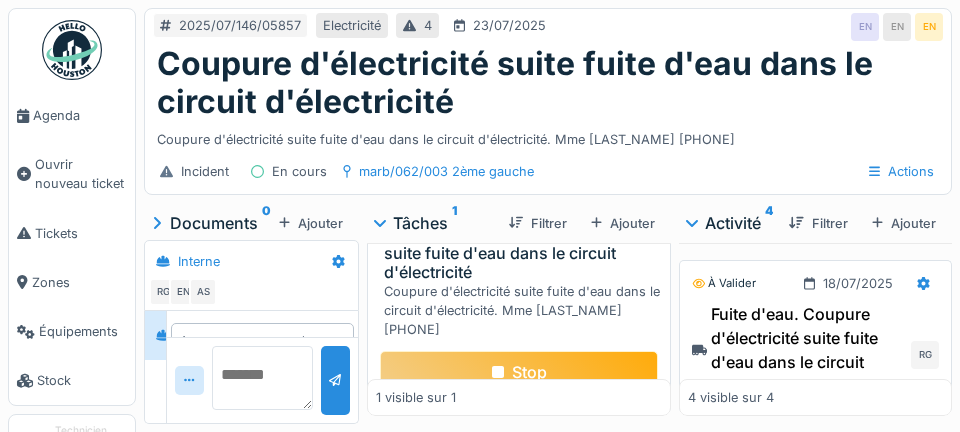 click at bounding box center [262, 378] 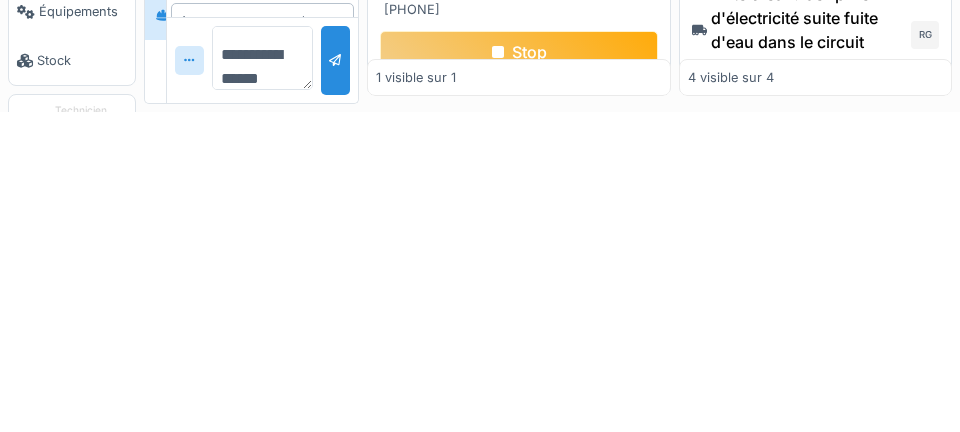 scroll, scrollTop: 23, scrollLeft: 0, axis: vertical 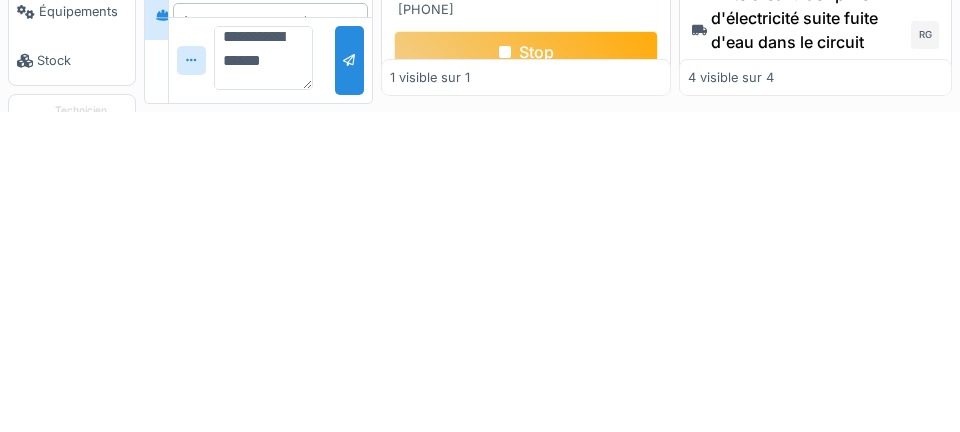 type on "**********" 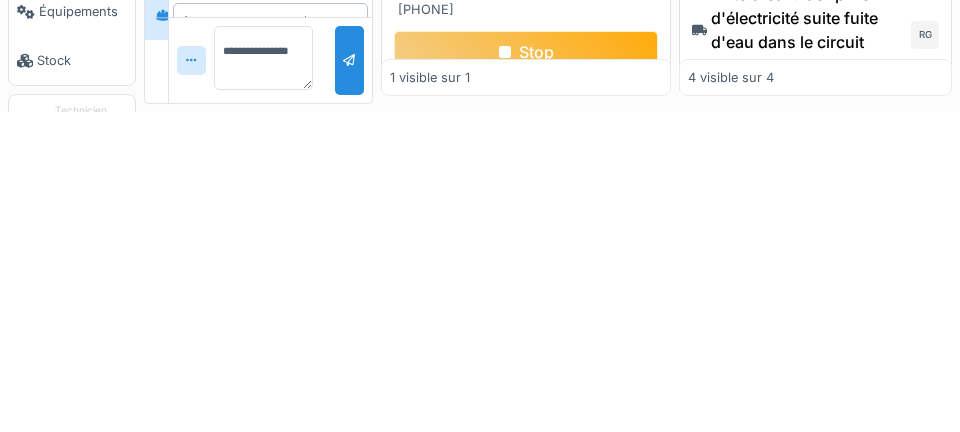 click at bounding box center (349, 380) 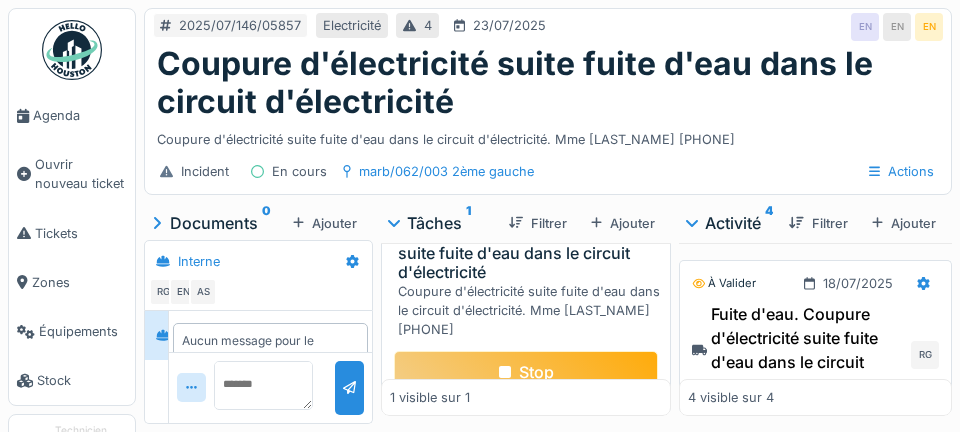 scroll, scrollTop: 0, scrollLeft: 0, axis: both 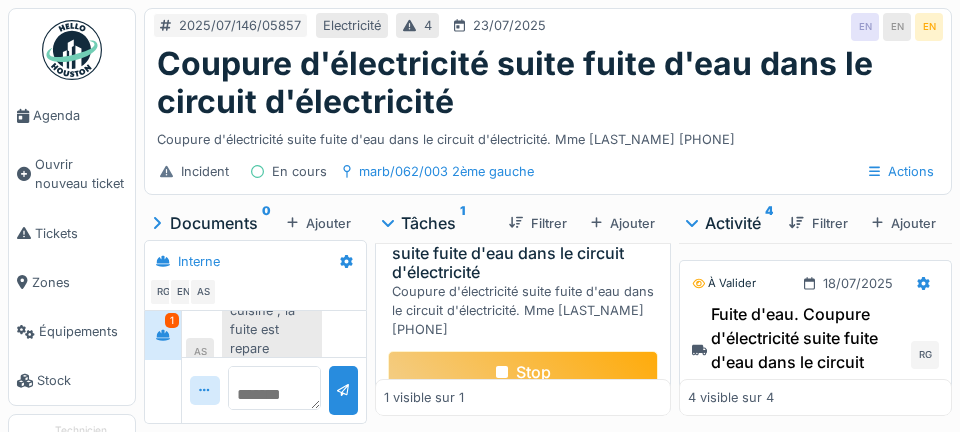 click at bounding box center (275, 388) 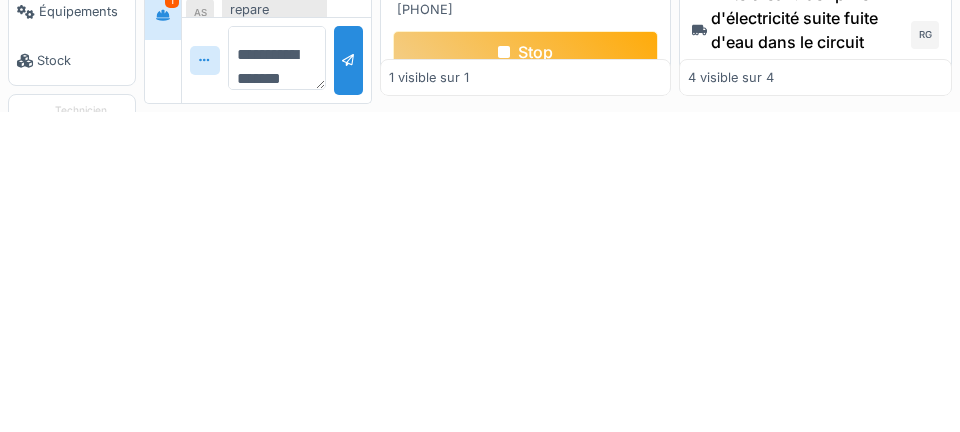 type on "**********" 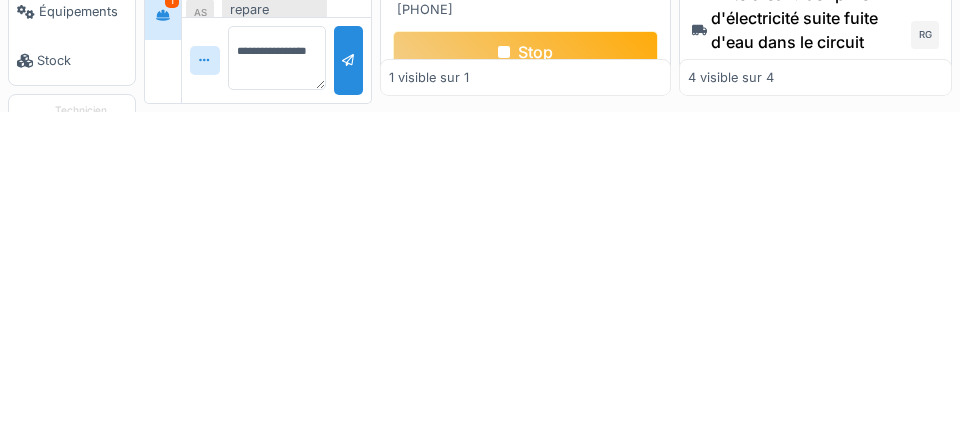 click at bounding box center [348, 380] 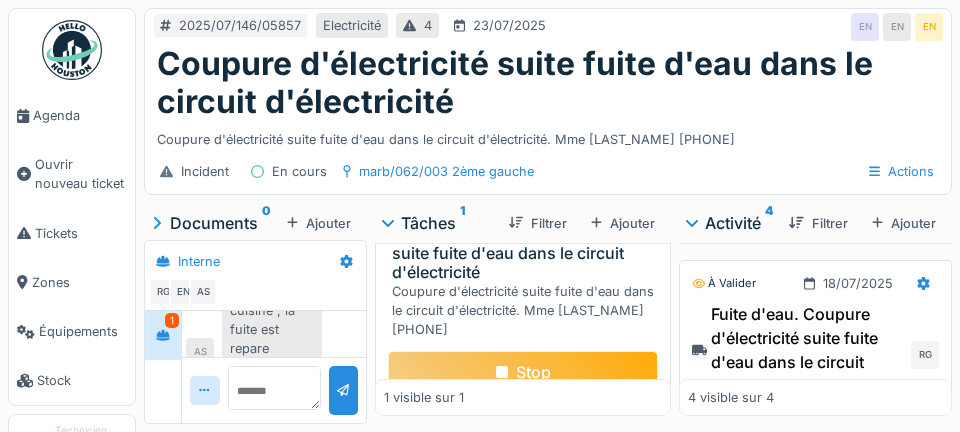 scroll, scrollTop: 399, scrollLeft: 0, axis: vertical 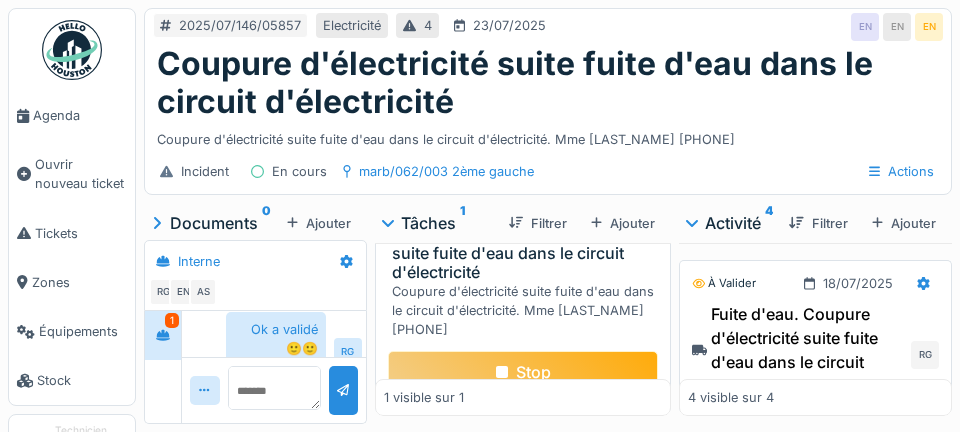 click on "Agenda" at bounding box center (72, 115) 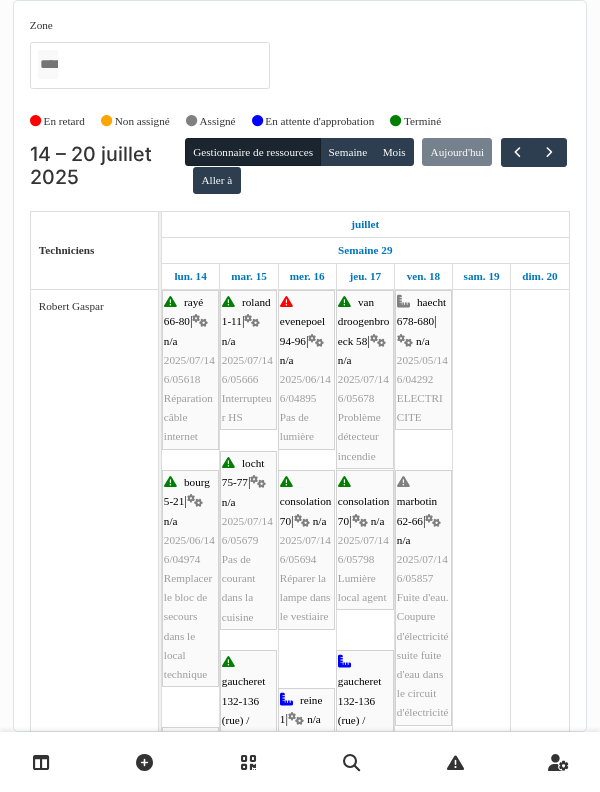 scroll, scrollTop: 0, scrollLeft: 0, axis: both 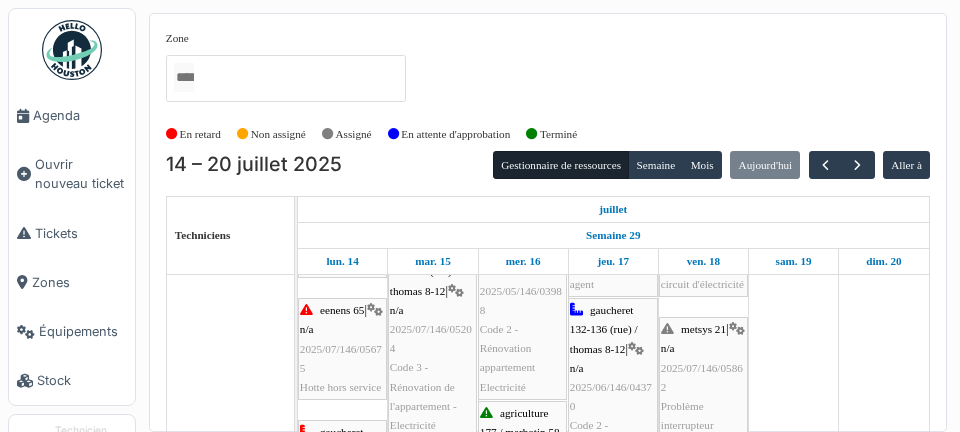 click on "metsys 21
|     n/a
[DATE]/[NUMBER]/[NUMBER]
Problème interrupteur" at bounding box center (703, 377) 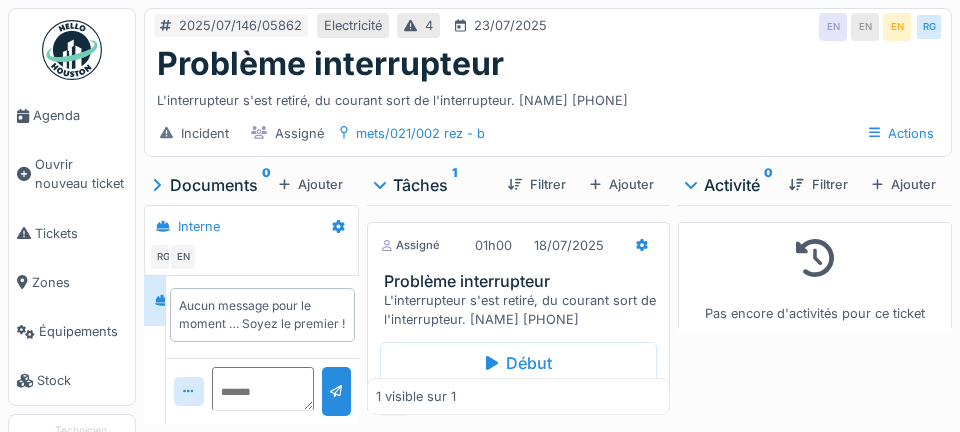 scroll, scrollTop: 0, scrollLeft: 0, axis: both 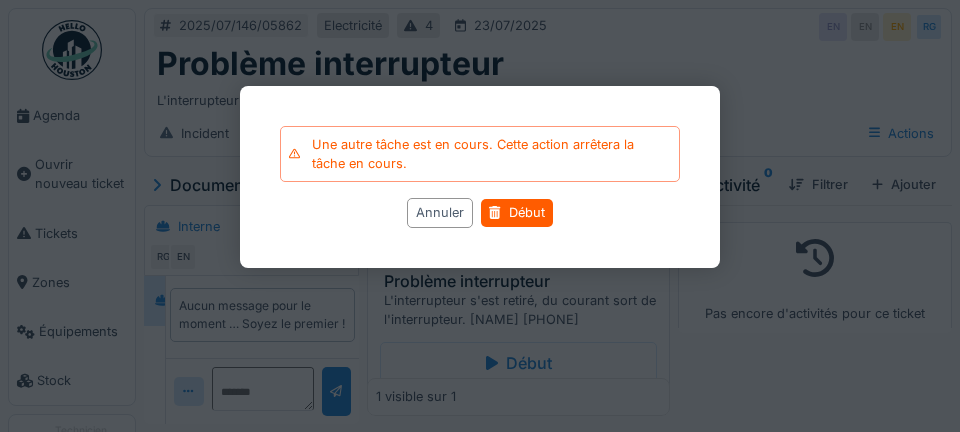 click on "Début" at bounding box center (516, 213) 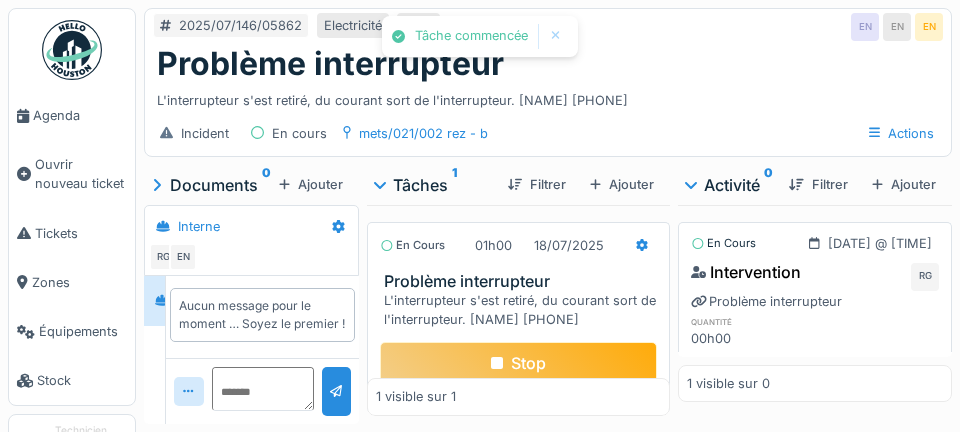 click 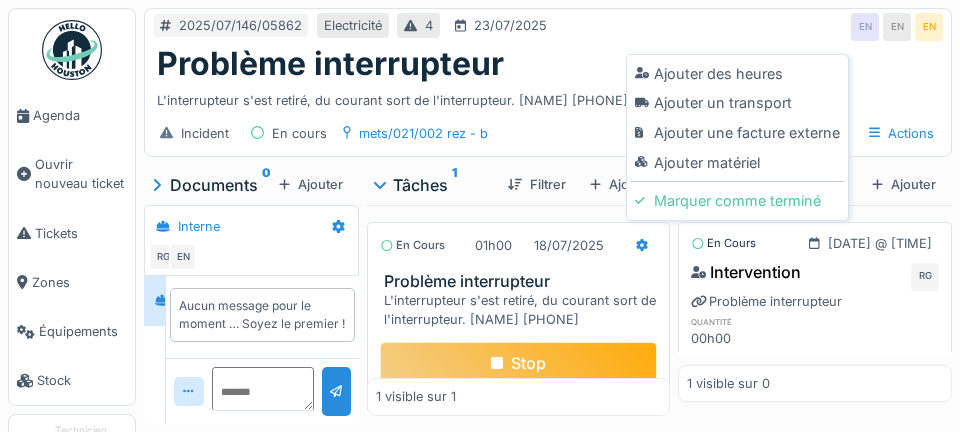 click on "Ajouter un transport" at bounding box center (737, 103) 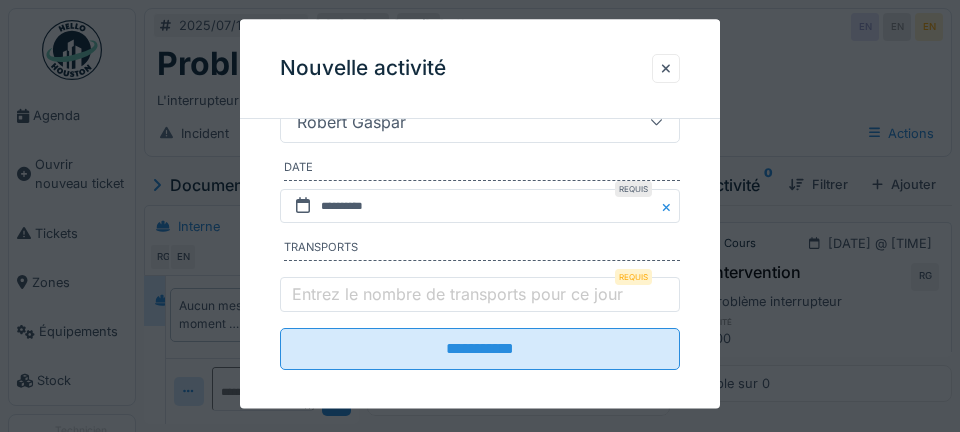 scroll, scrollTop: 379, scrollLeft: 0, axis: vertical 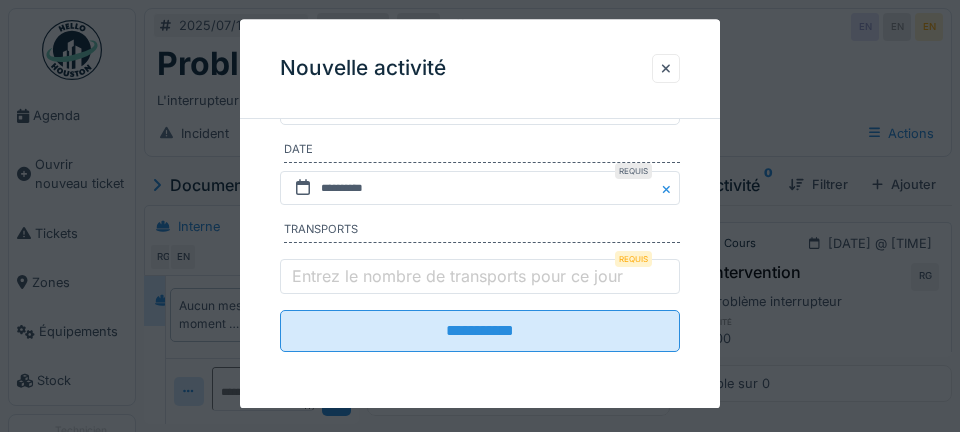 click on "Entrez le nombre de transports pour ce jour" at bounding box center [457, 276] 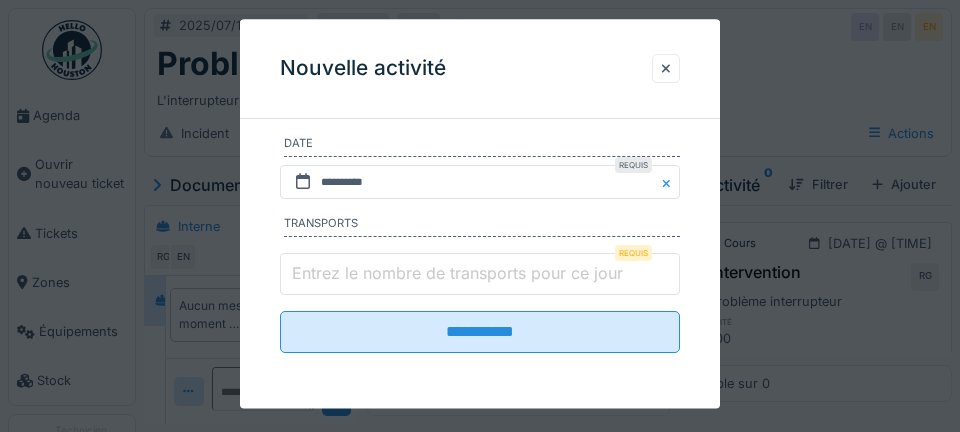 click on "Entrez le nombre de transports pour ce jour" at bounding box center (480, 275) 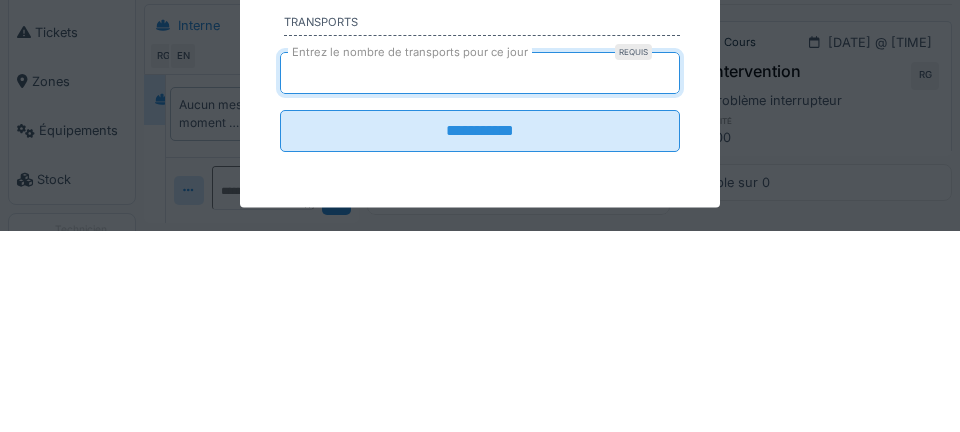 type on "*" 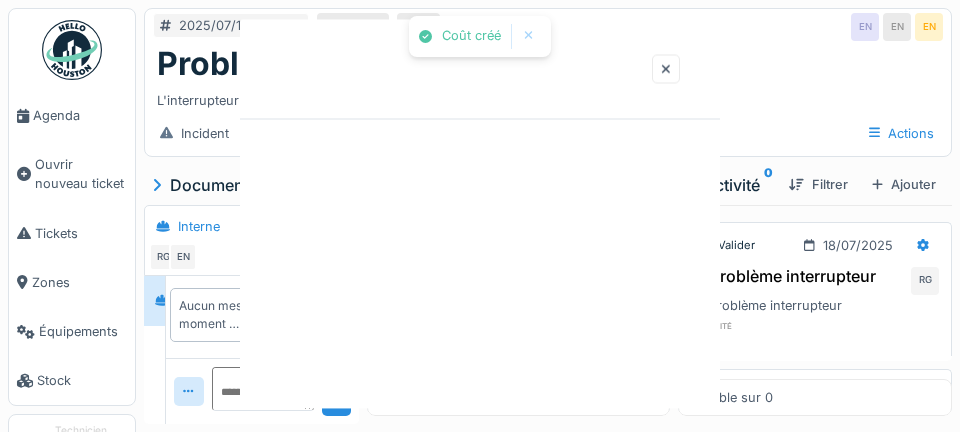 scroll, scrollTop: 0, scrollLeft: 0, axis: both 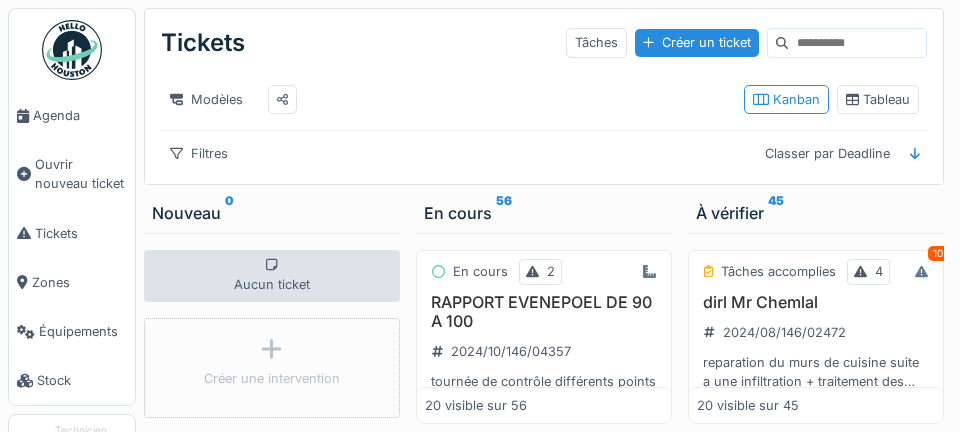 click on "Agenda" at bounding box center (80, 115) 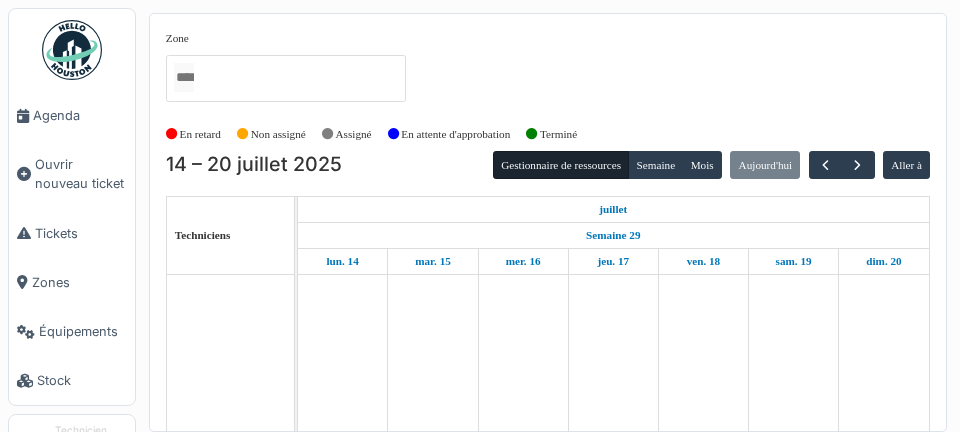 scroll, scrollTop: 0, scrollLeft: 0, axis: both 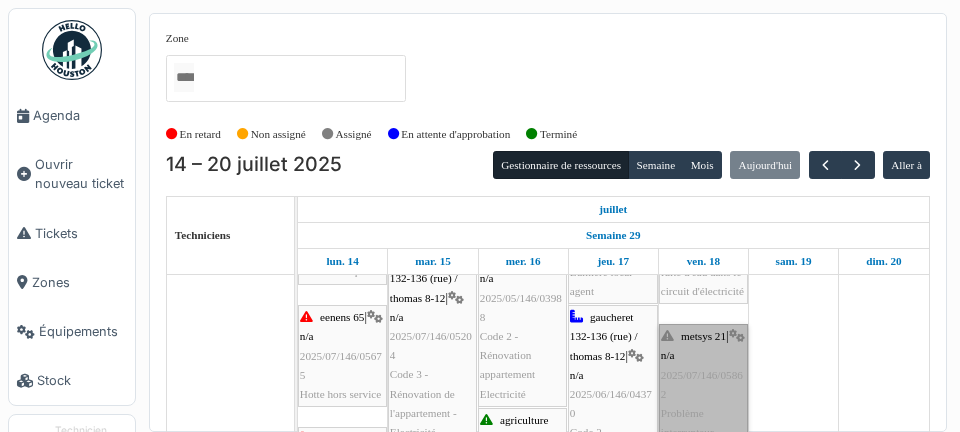 click on "metsys 21
|     n/a
[DATE]/[NUMBER]/[NUMBER]
Problème interrupteur" at bounding box center [703, 384] 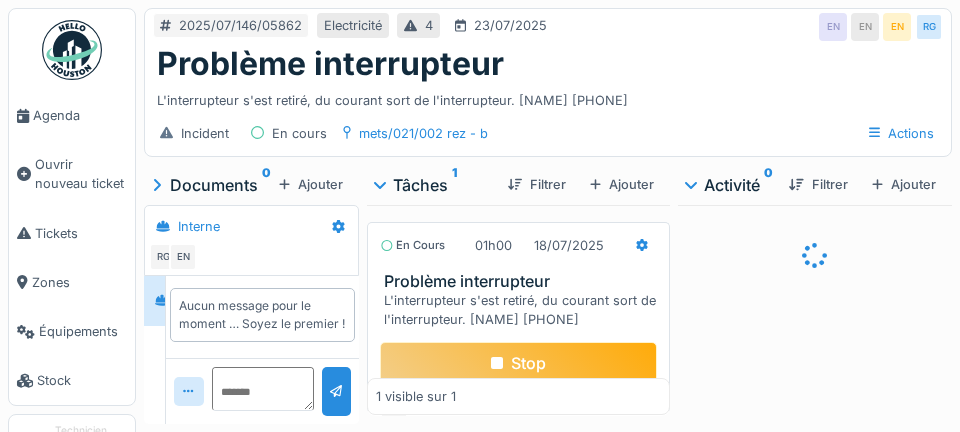 scroll, scrollTop: 0, scrollLeft: 0, axis: both 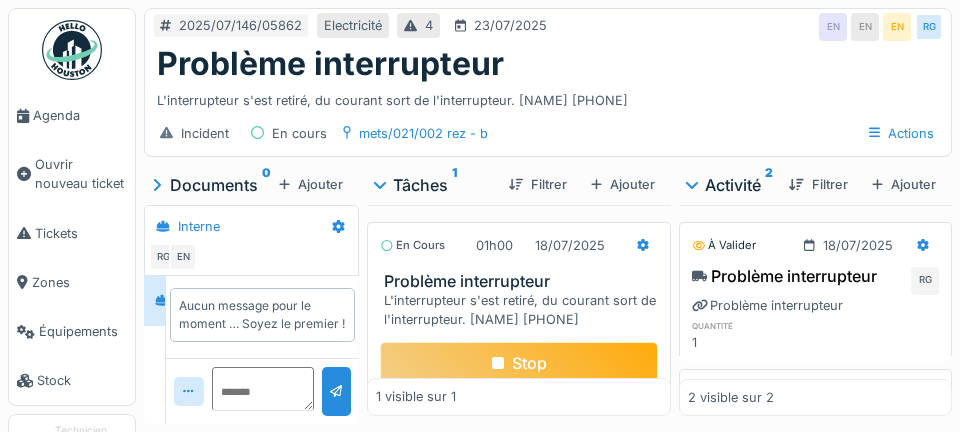 click 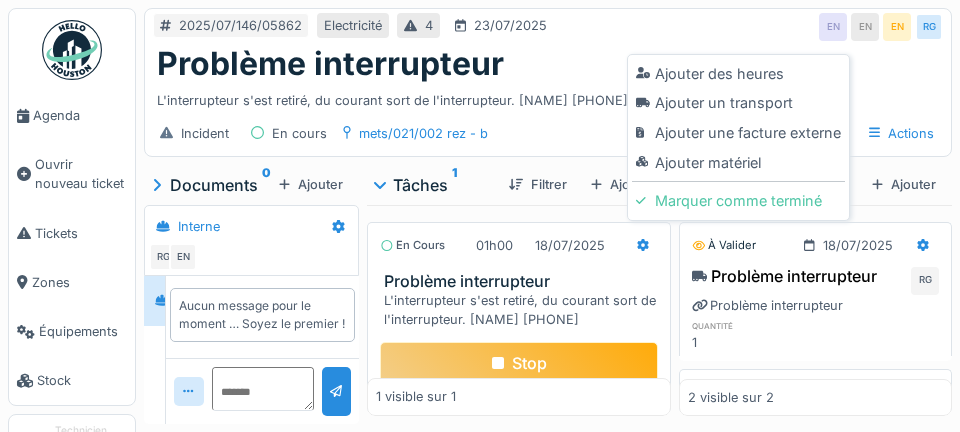 click on "Ajouter matériel" at bounding box center [738, 163] 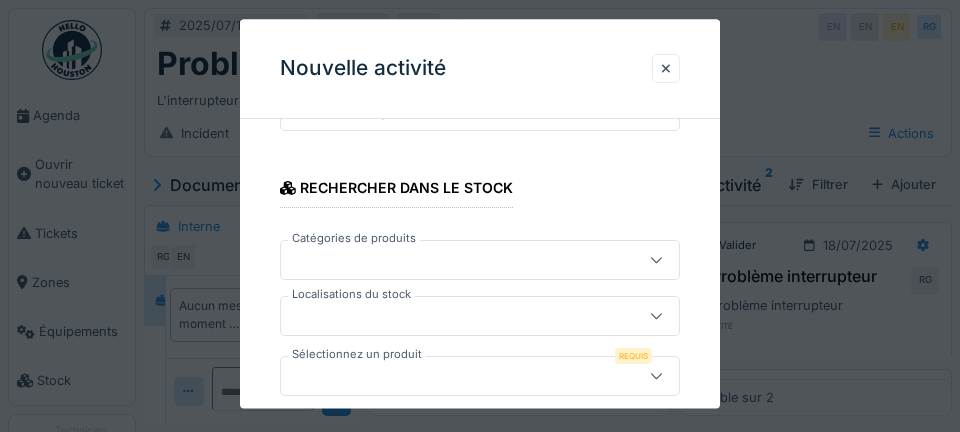 scroll, scrollTop: 327, scrollLeft: 0, axis: vertical 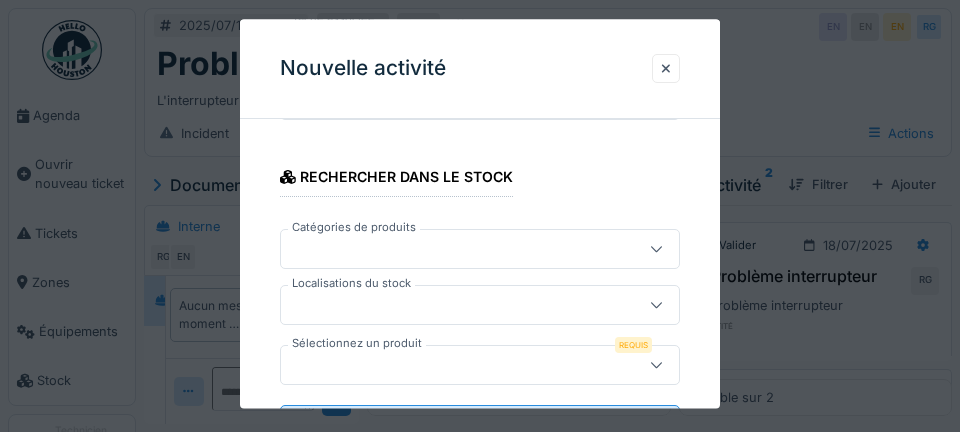 click at bounding box center (460, 305) 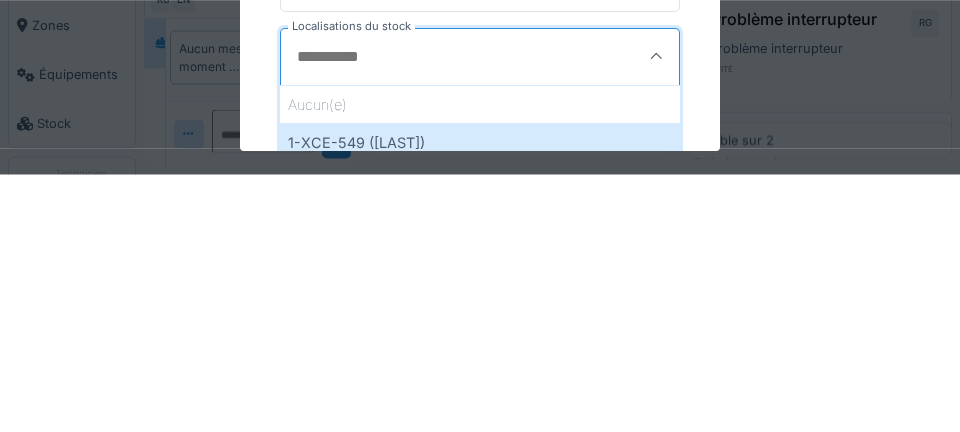 scroll, scrollTop: 368, scrollLeft: 0, axis: vertical 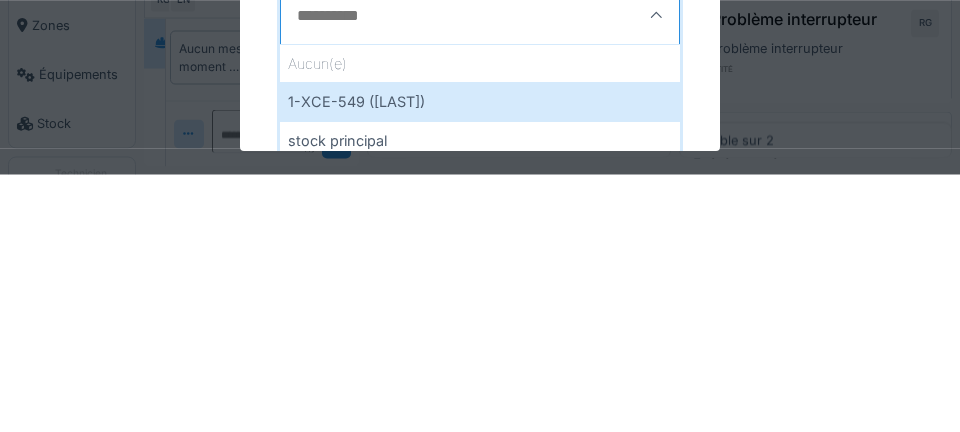 click on "1-XCE-549 (ROBERT)" at bounding box center (480, 359) 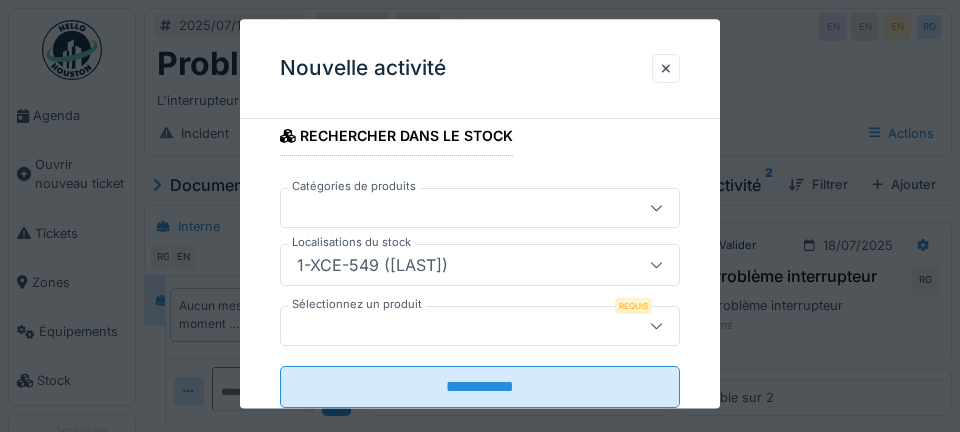 click on "**********" at bounding box center [480, 387] 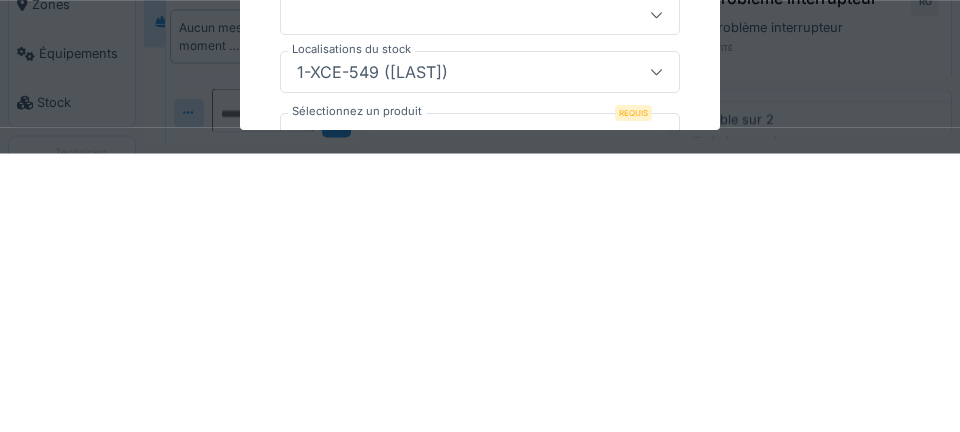 scroll, scrollTop: 281, scrollLeft: 0, axis: vertical 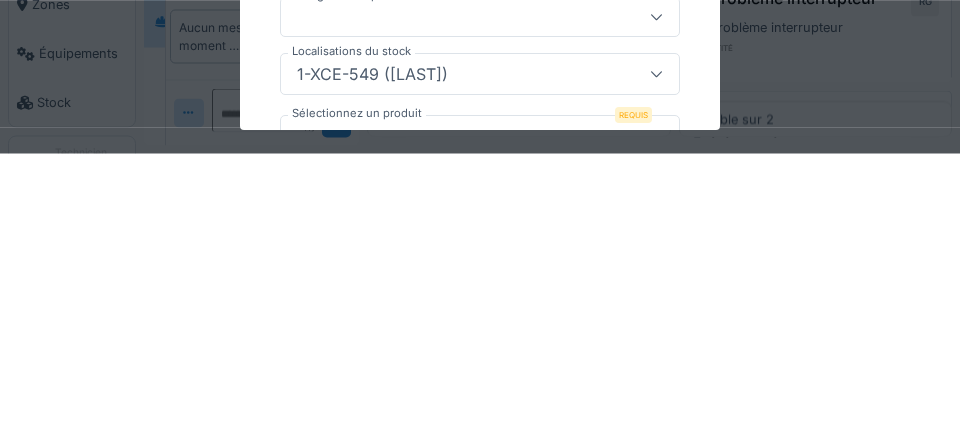 click on "1-XCE-549 (ROBERT)" at bounding box center [372, 352] 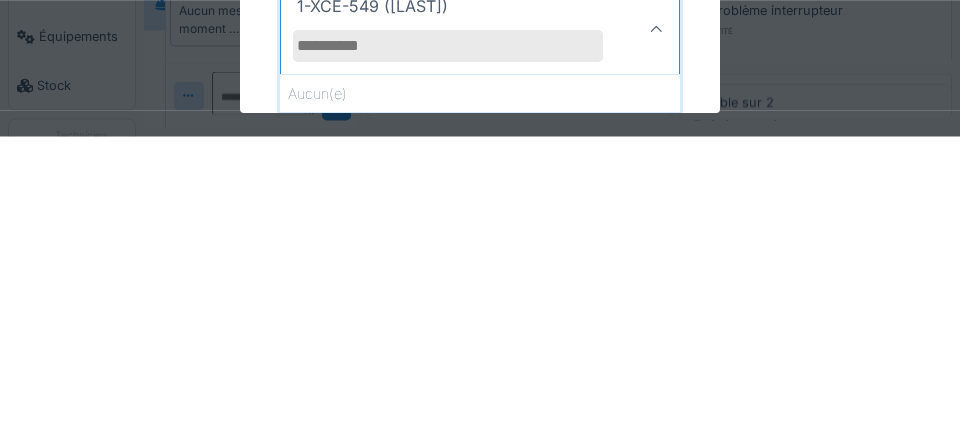 scroll, scrollTop: 337, scrollLeft: 0, axis: vertical 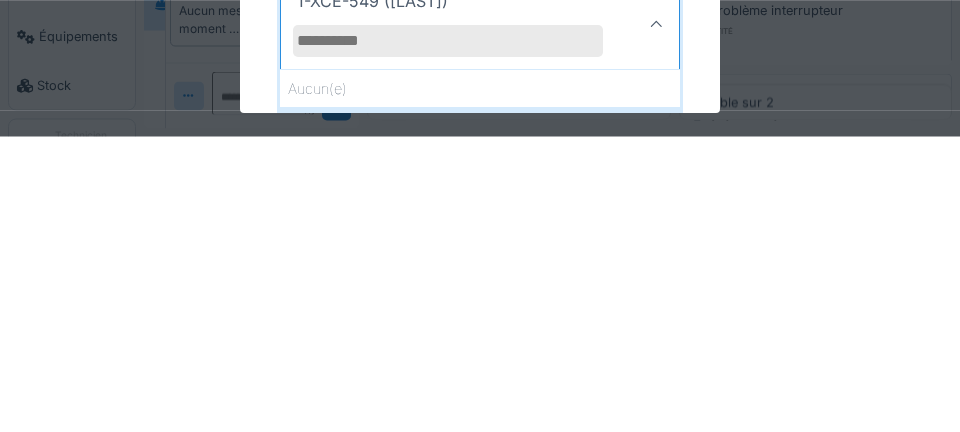 click on "Localisations du stock" at bounding box center [448, 336] 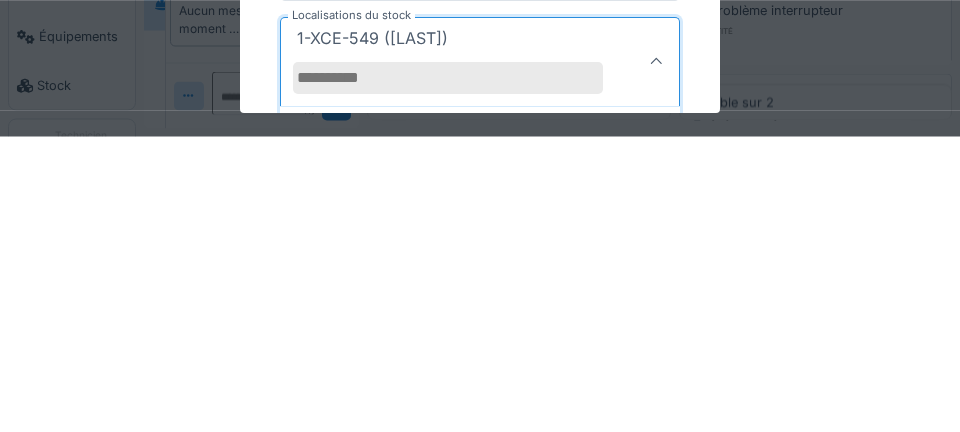scroll, scrollTop: 298, scrollLeft: 0, axis: vertical 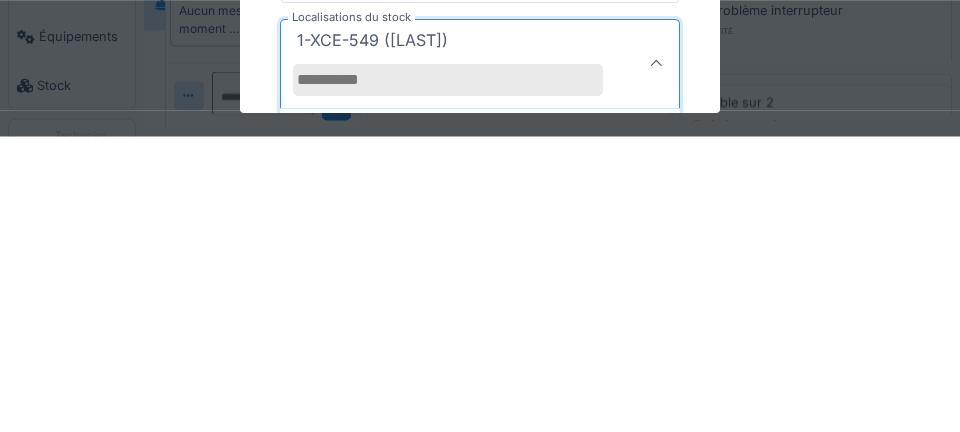 click on "1-XCE-549 (ROBERT)" at bounding box center (372, 335) 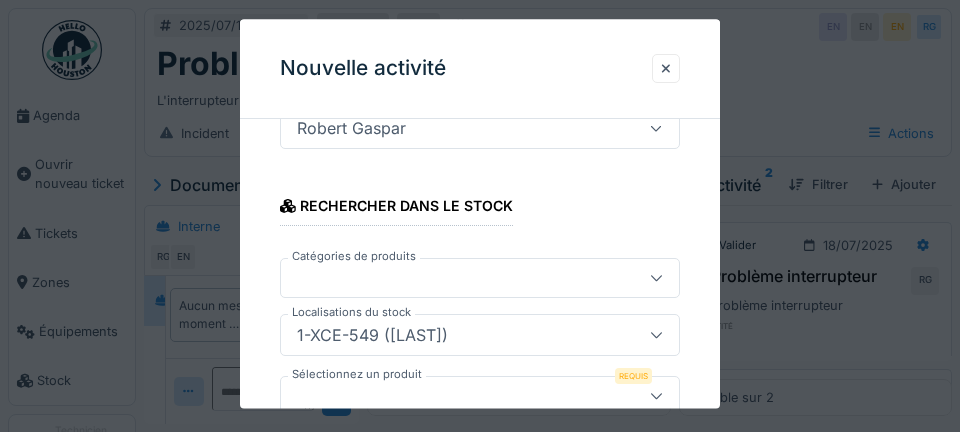 scroll, scrollTop: 423, scrollLeft: 0, axis: vertical 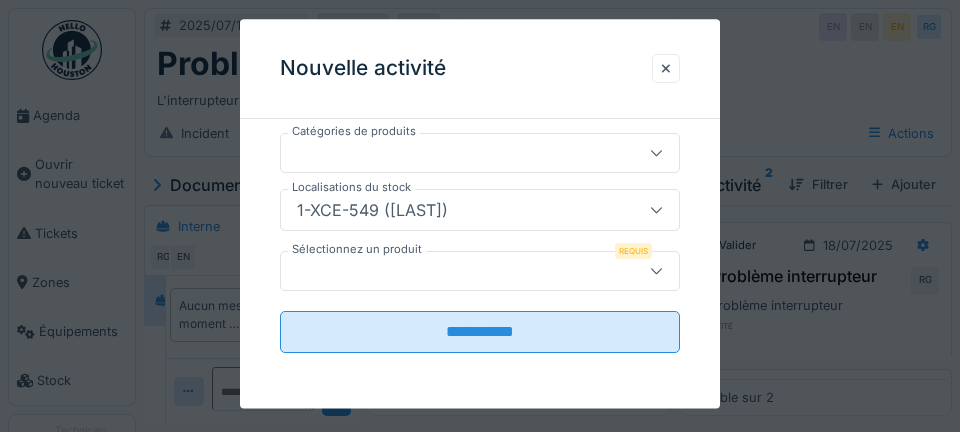click at bounding box center [460, 271] 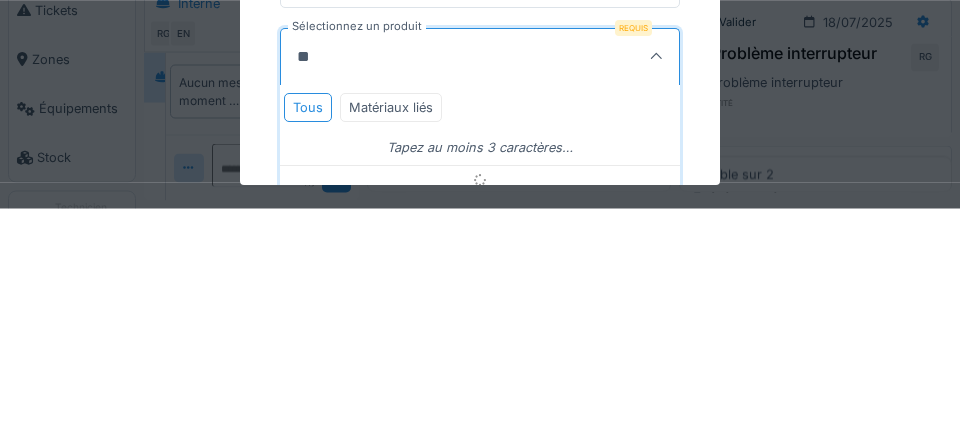 type on "***" 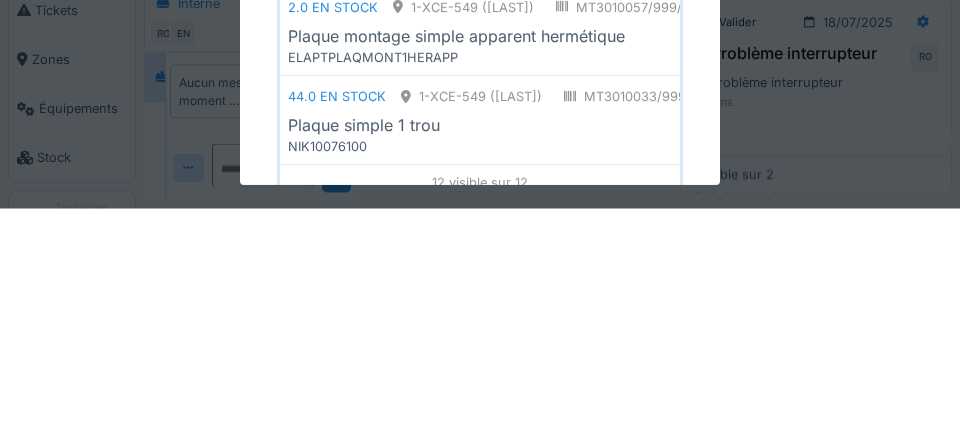 scroll, scrollTop: 1476, scrollLeft: 0, axis: vertical 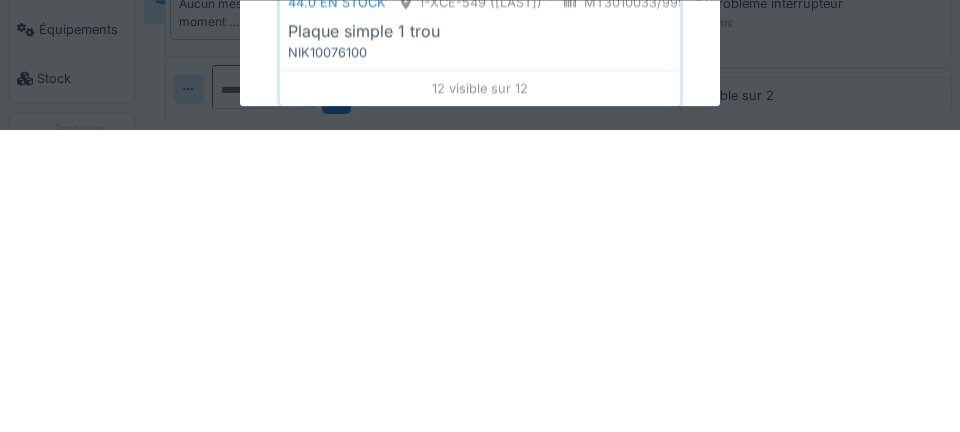 click on "NIK10076100" at bounding box center (480, 355) 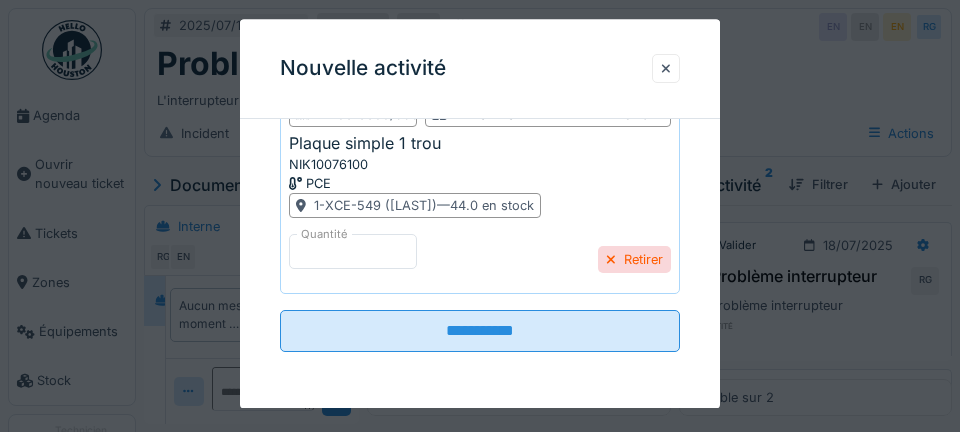 scroll, scrollTop: 641, scrollLeft: 0, axis: vertical 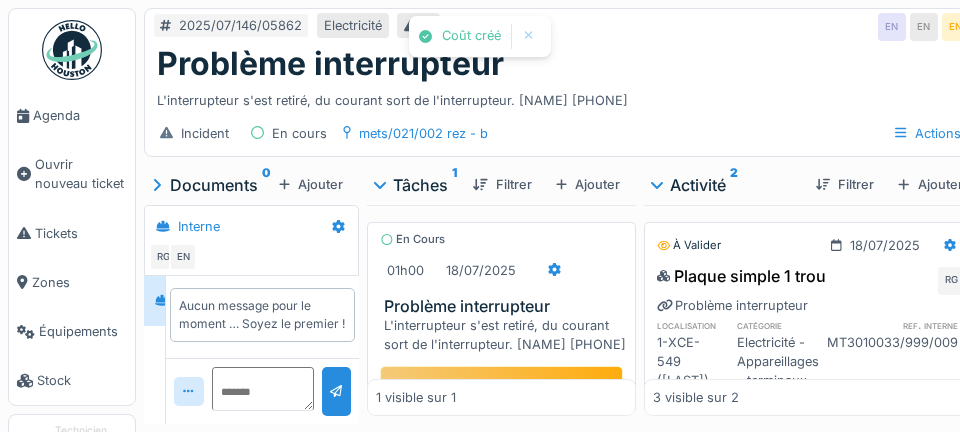 click at bounding box center (554, 270) 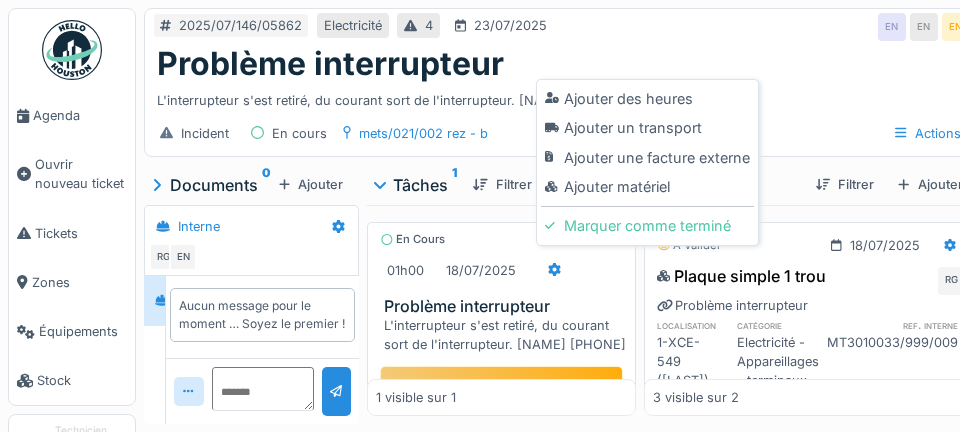 click on "Ajouter matériel" at bounding box center (647, 187) 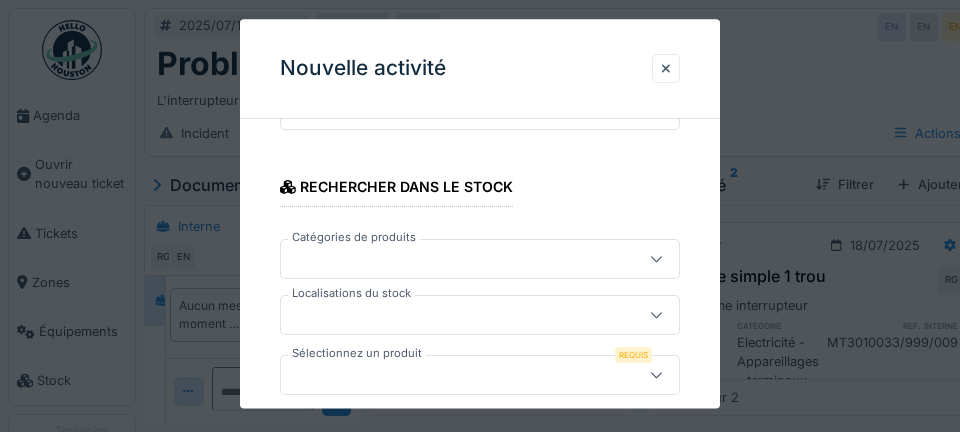 scroll, scrollTop: 324, scrollLeft: 0, axis: vertical 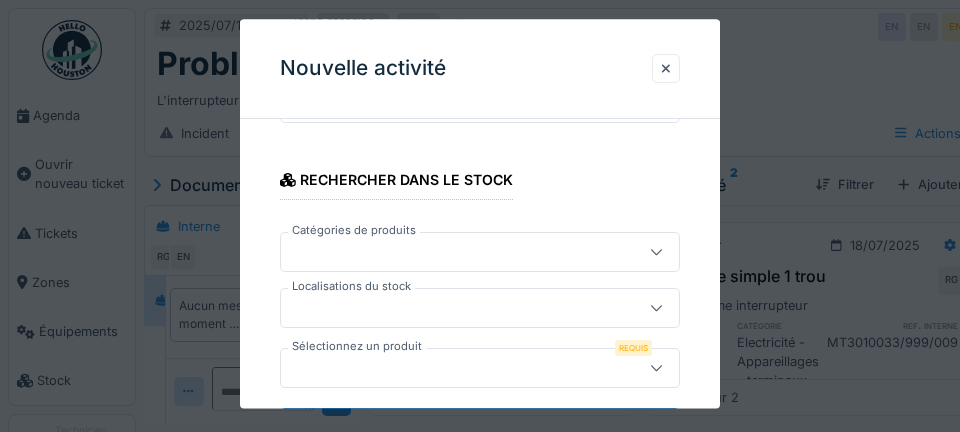 click at bounding box center [460, 308] 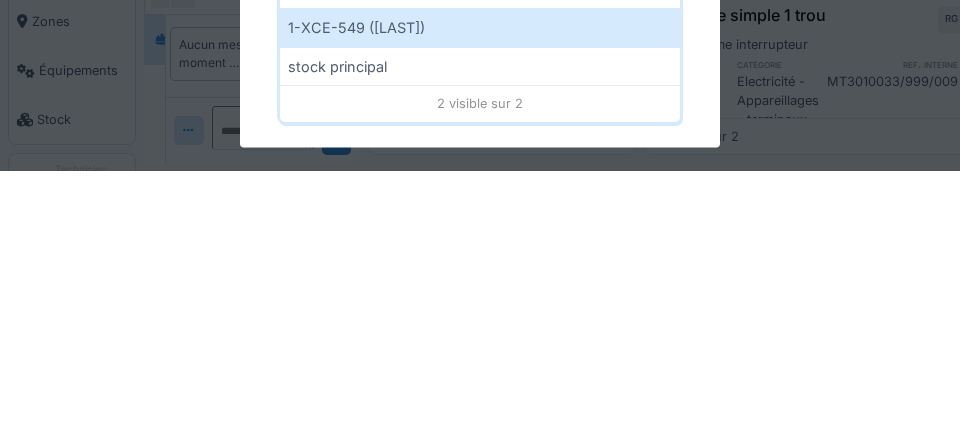 click on "1-XCE-549 (ROBERT)" at bounding box center [480, 289] 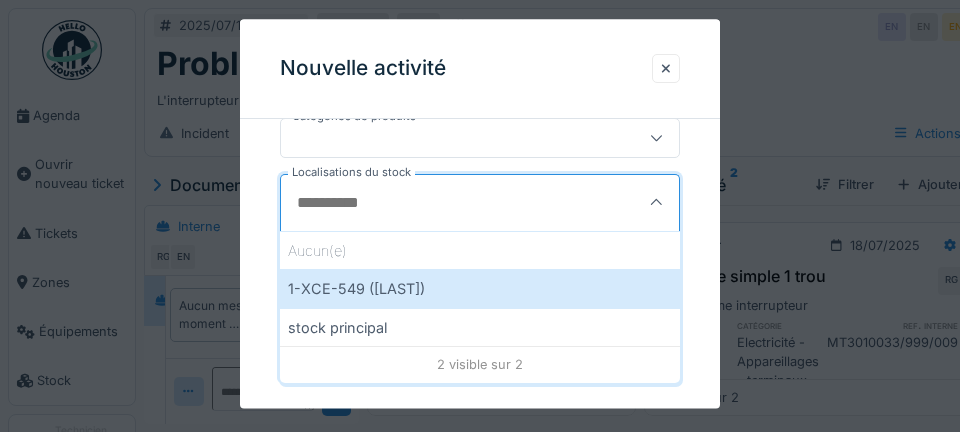 scroll, scrollTop: 423, scrollLeft: 0, axis: vertical 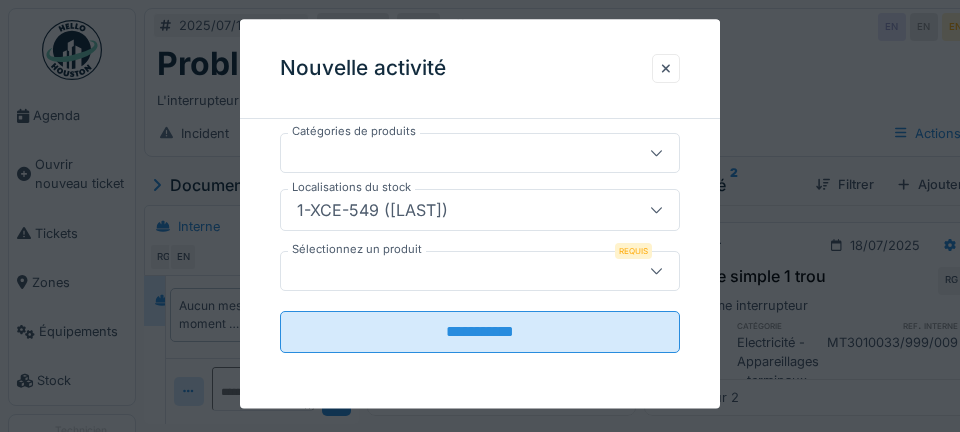 click at bounding box center [460, 271] 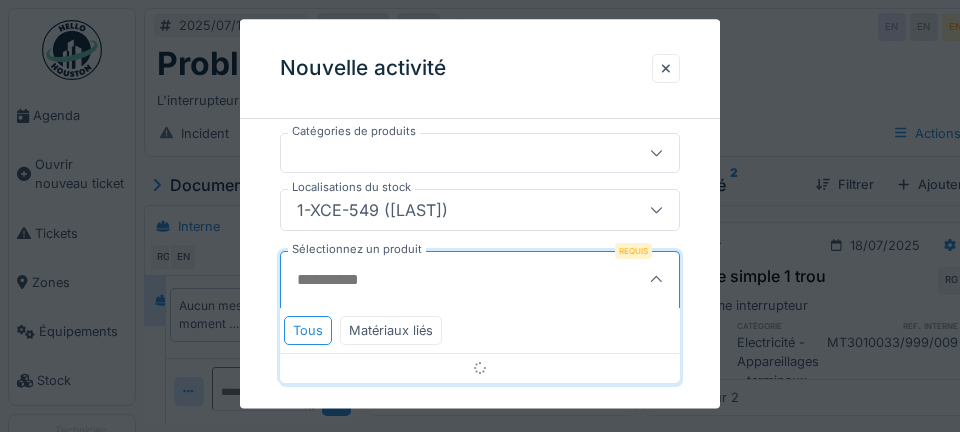 scroll, scrollTop: 438, scrollLeft: 0, axis: vertical 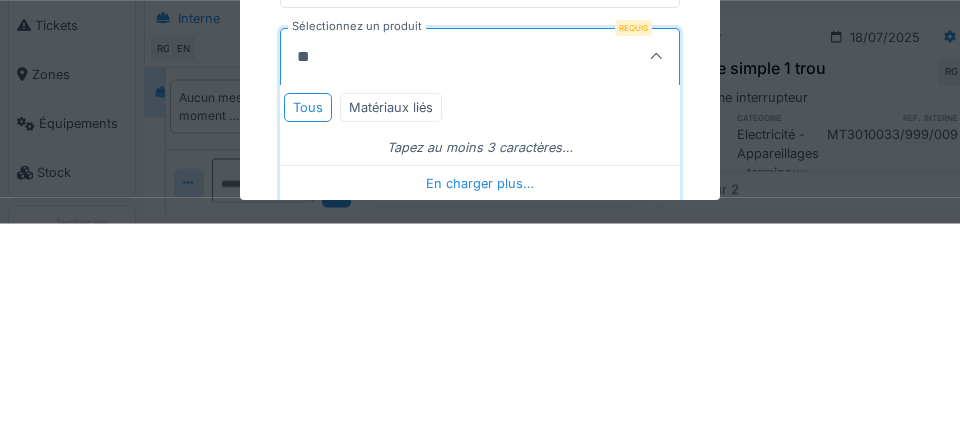 type on "***" 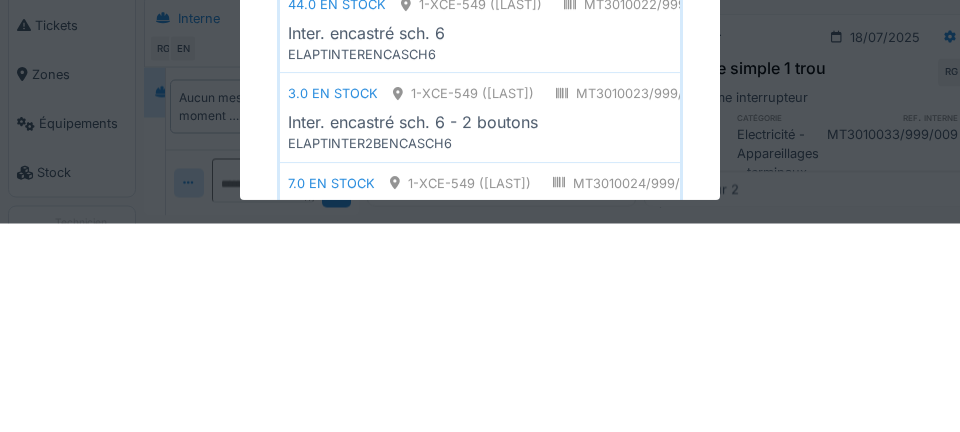click on "ELAPTINTERENCASCH6" at bounding box center [480, 263] 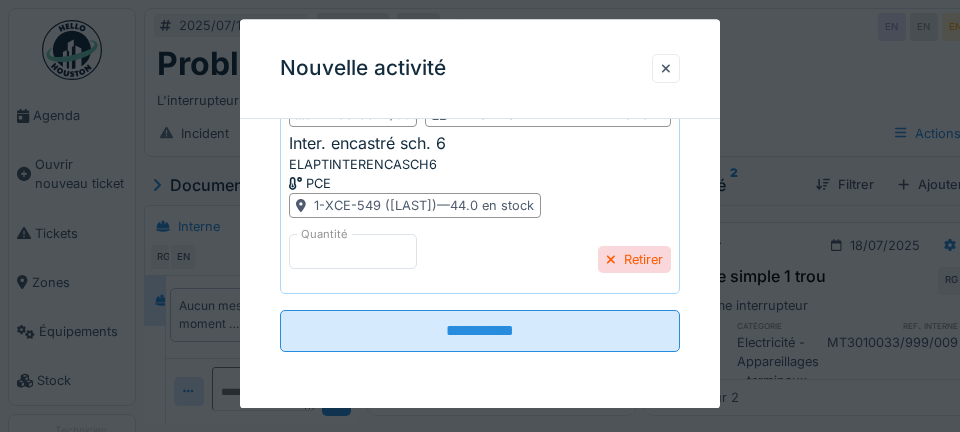 click on "**********" at bounding box center (480, 331) 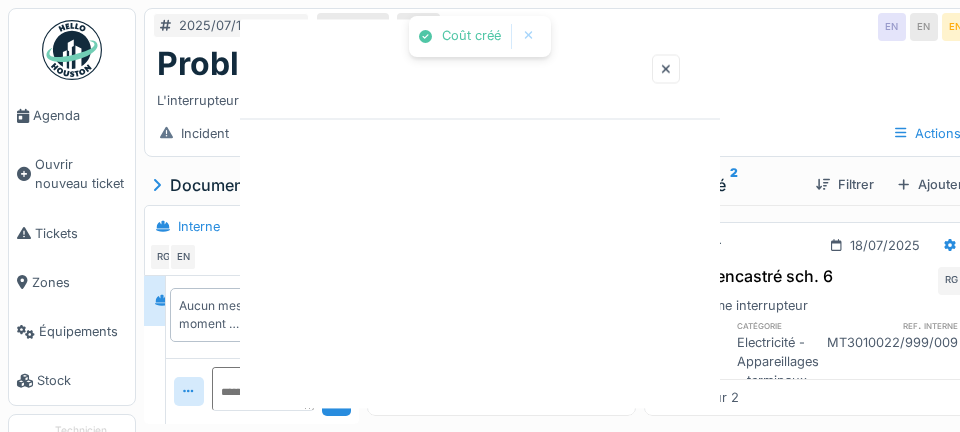 scroll, scrollTop: 0, scrollLeft: 0, axis: both 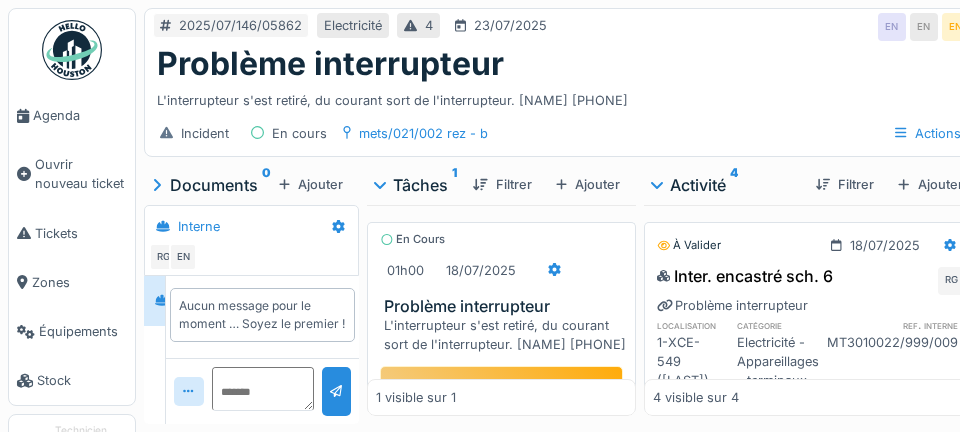click on "Stop" at bounding box center (501, 387) 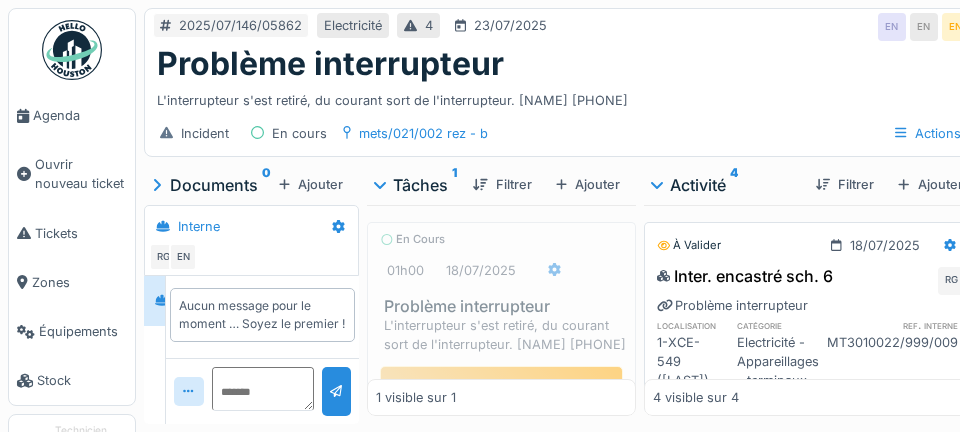 scroll, scrollTop: 96, scrollLeft: 0, axis: vertical 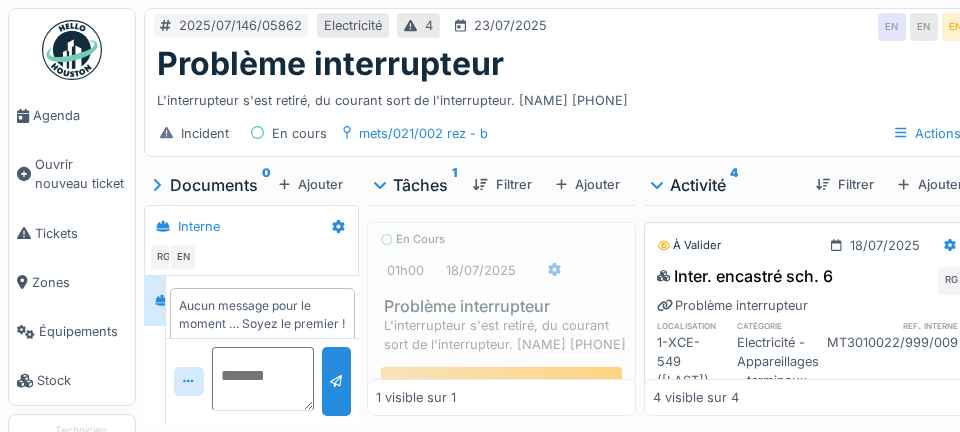 click at bounding box center [263, 379] 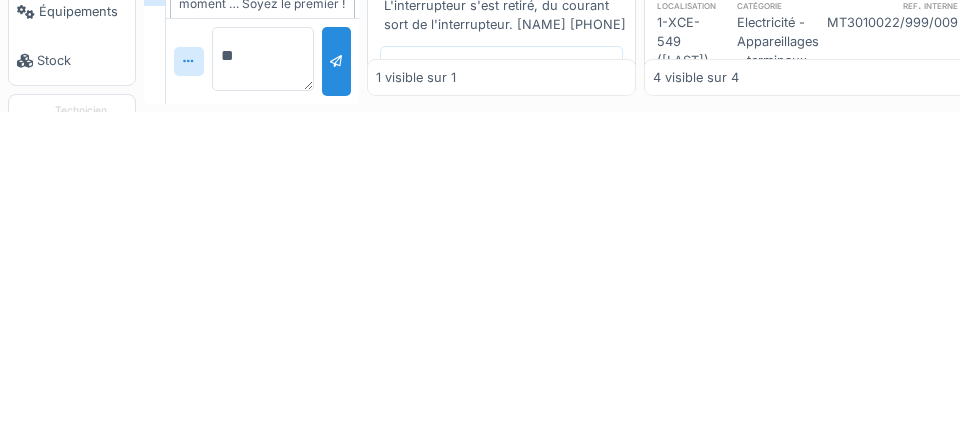 type on "*" 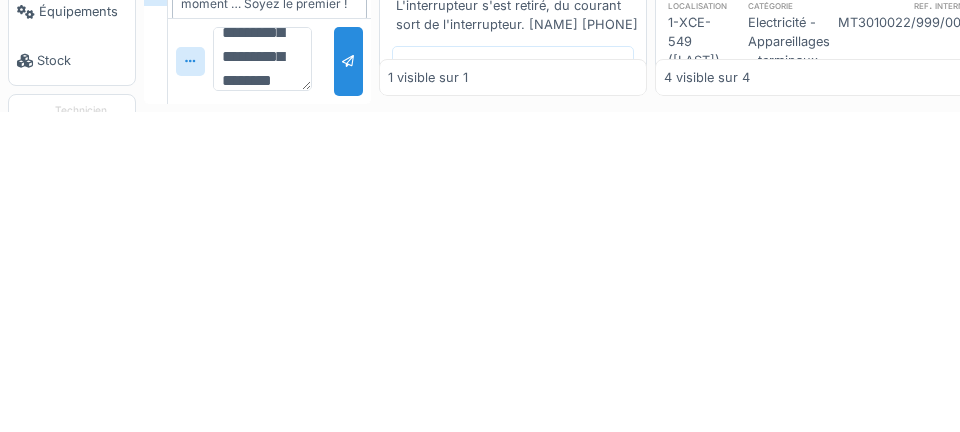scroll, scrollTop: 71, scrollLeft: 0, axis: vertical 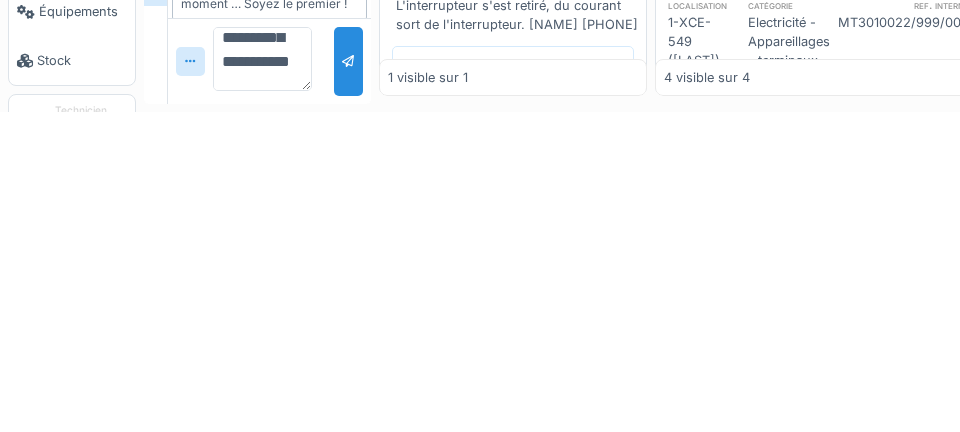 type on "**********" 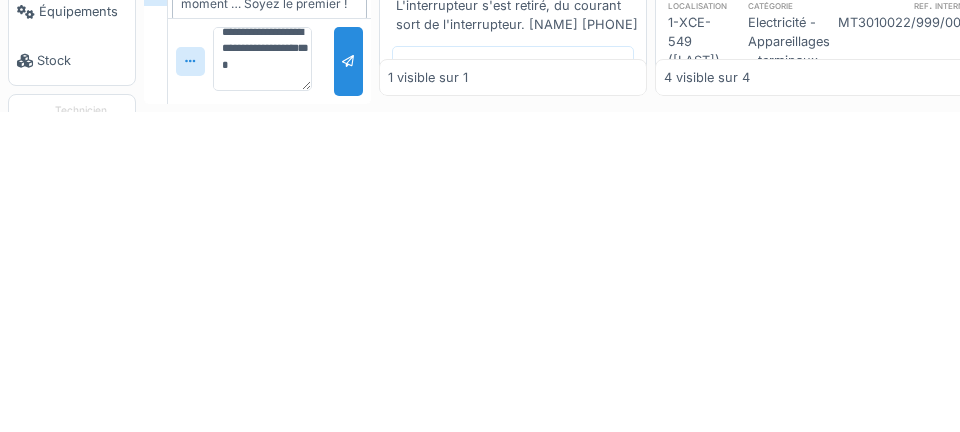 click at bounding box center (348, 381) 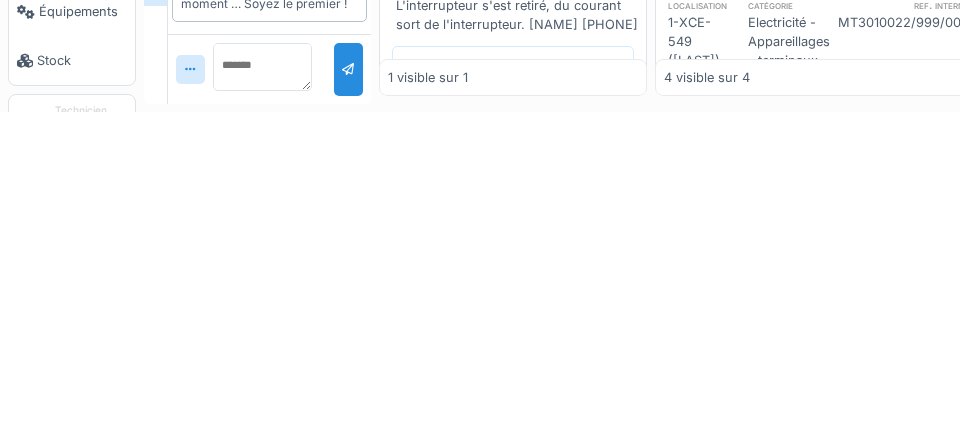 scroll, scrollTop: 0, scrollLeft: 0, axis: both 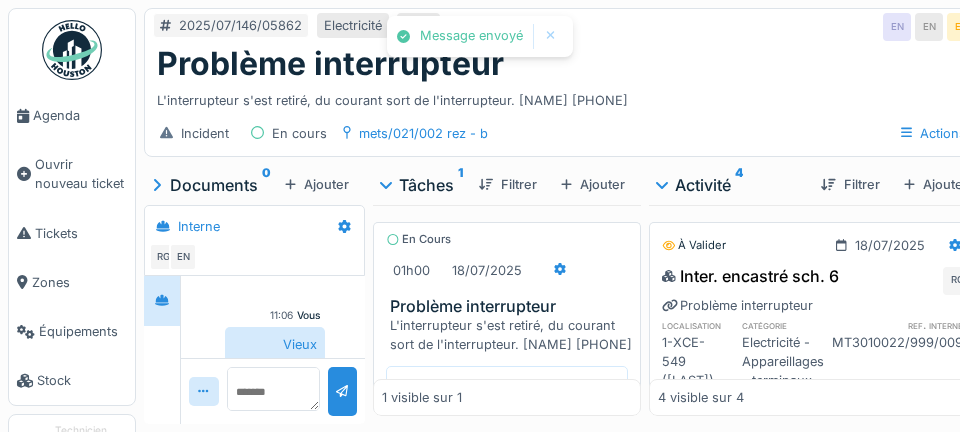 click on "Marquer comme terminé" at bounding box center (536, 430) 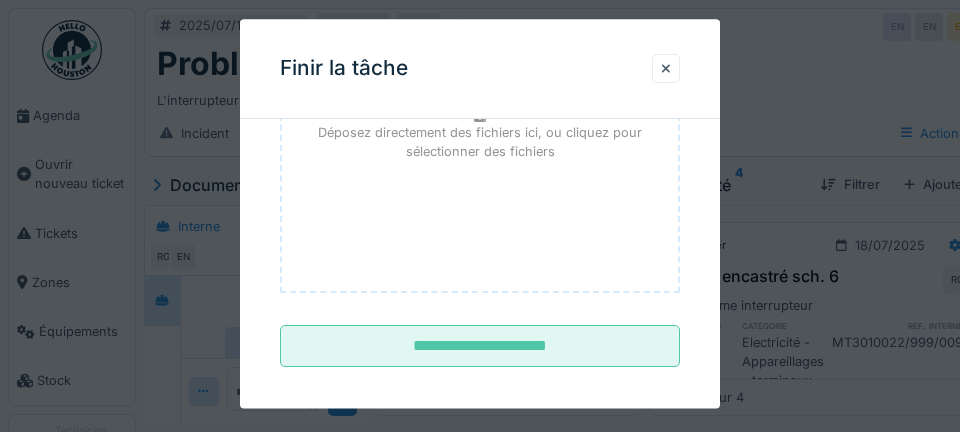 scroll, scrollTop: 328, scrollLeft: 0, axis: vertical 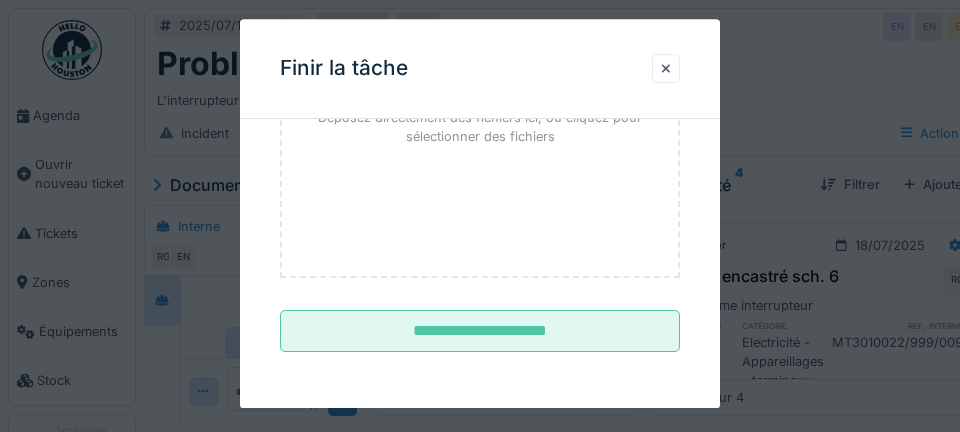 click on "**********" at bounding box center [480, 332] 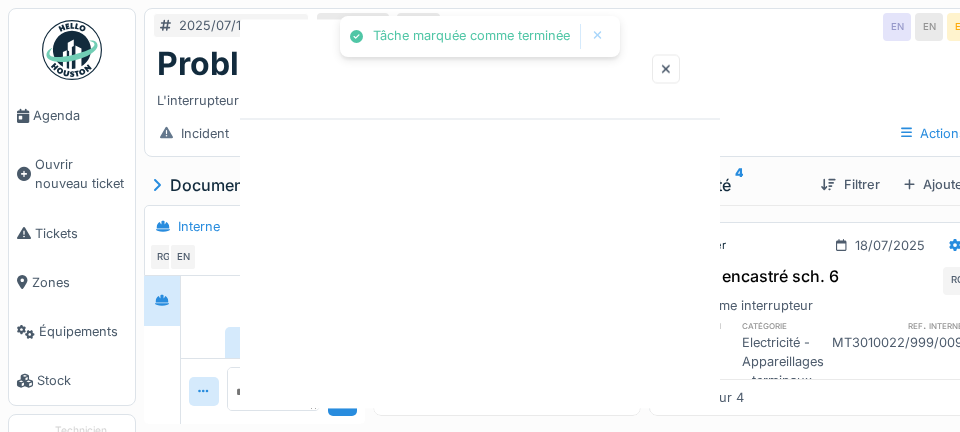 scroll, scrollTop: 0, scrollLeft: 0, axis: both 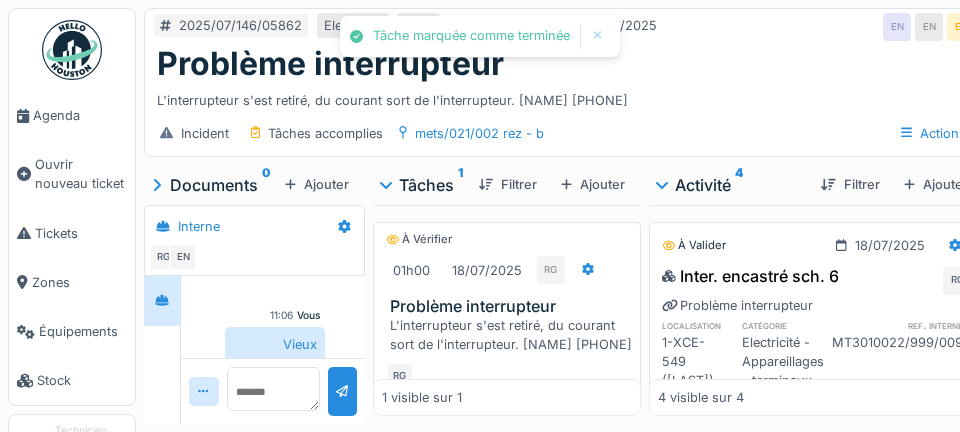 click on "Agenda" at bounding box center (80, 115) 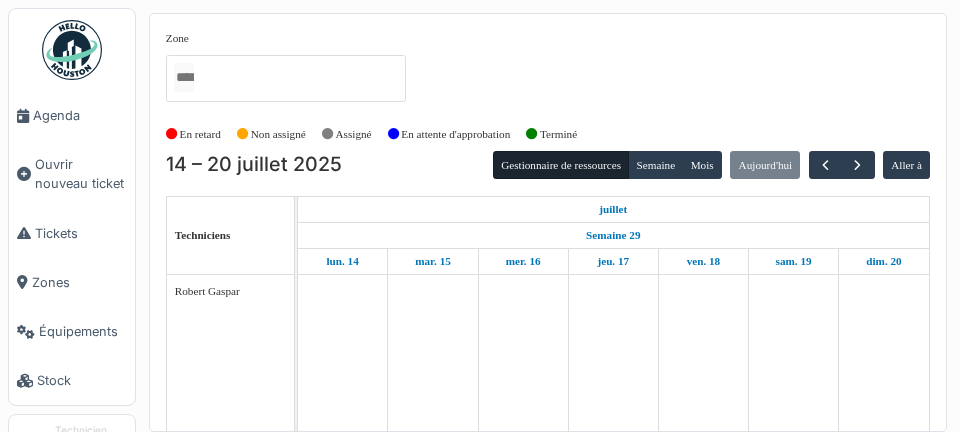 scroll, scrollTop: 0, scrollLeft: 0, axis: both 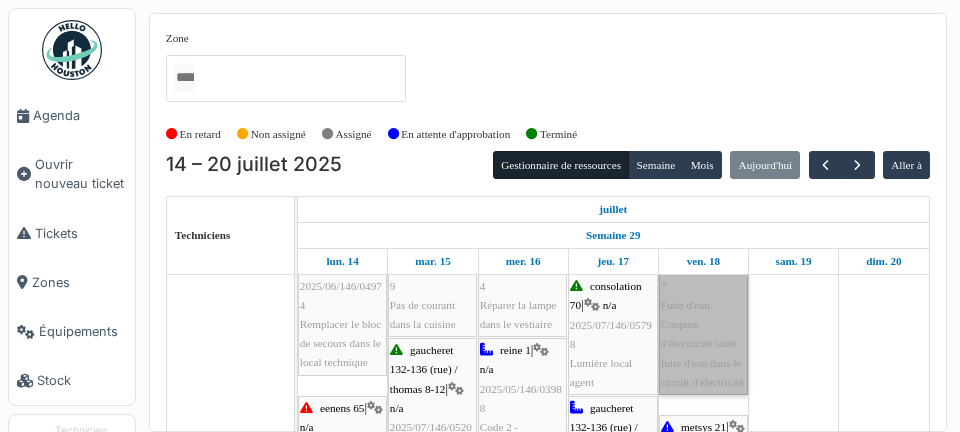 click on "marbotin 62-66
|     n/a
2025/07/146/05857
Fuite d'eau. Coupure d'électricité suite fuite d'eau dans le circuit d'électricité" at bounding box center [703, 305] 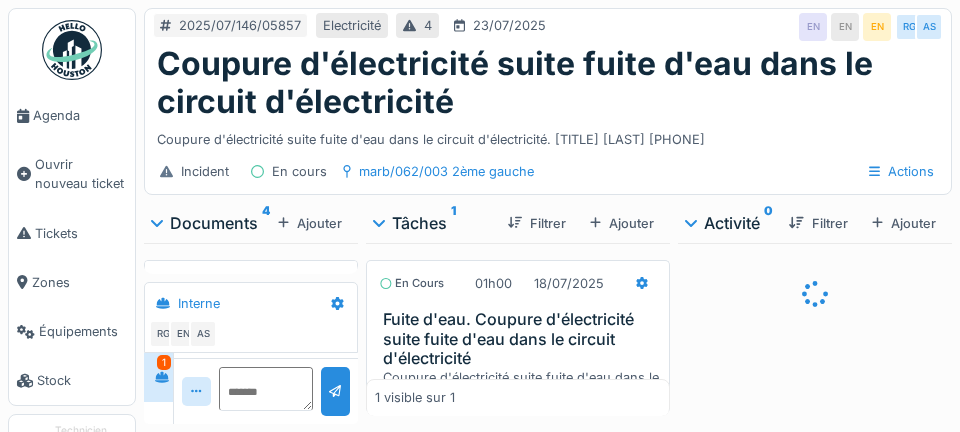 scroll, scrollTop: 0, scrollLeft: 0, axis: both 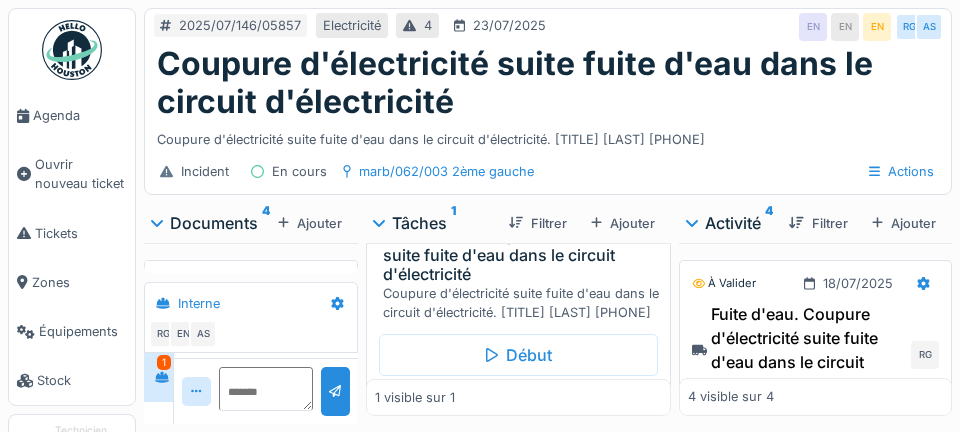 click on "Marquer comme terminé" at bounding box center (566, 398) 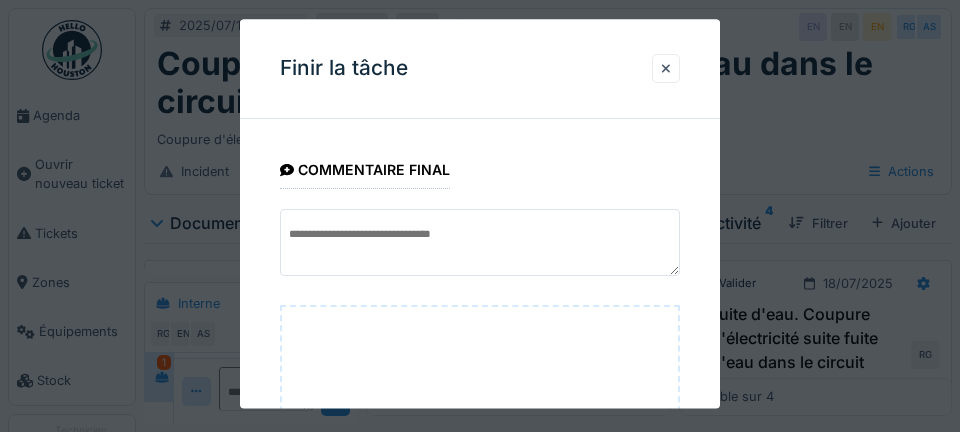 click at bounding box center (480, 216) 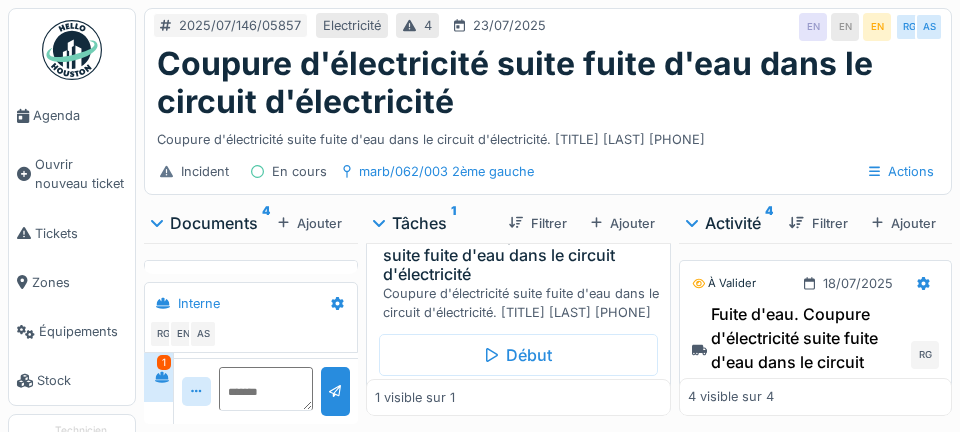 click on "Marquer comme terminé" at bounding box center (566, 398) 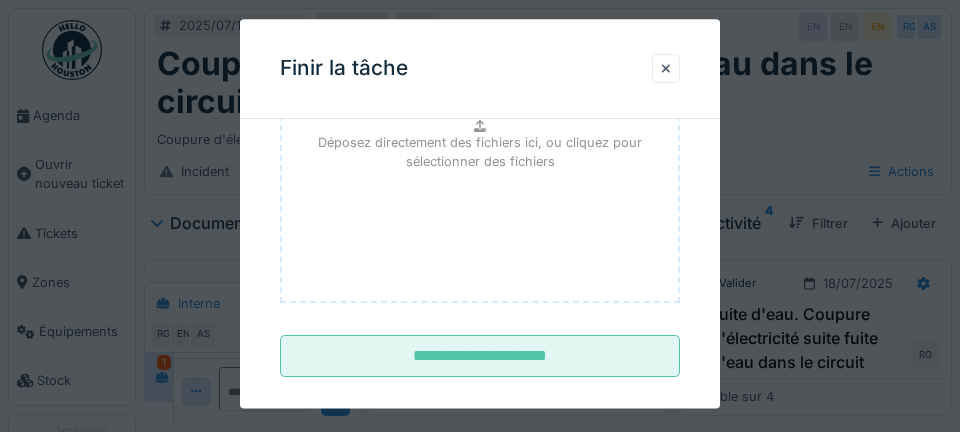 scroll, scrollTop: 308, scrollLeft: 0, axis: vertical 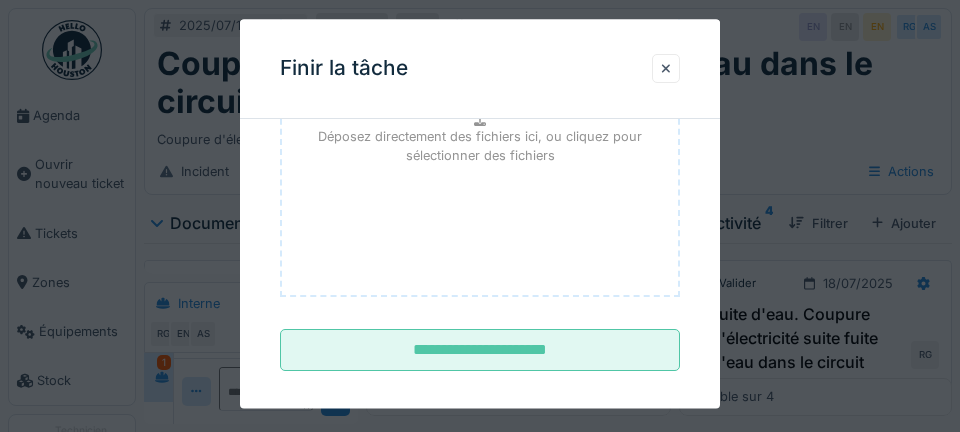 click on "**********" at bounding box center (480, 351) 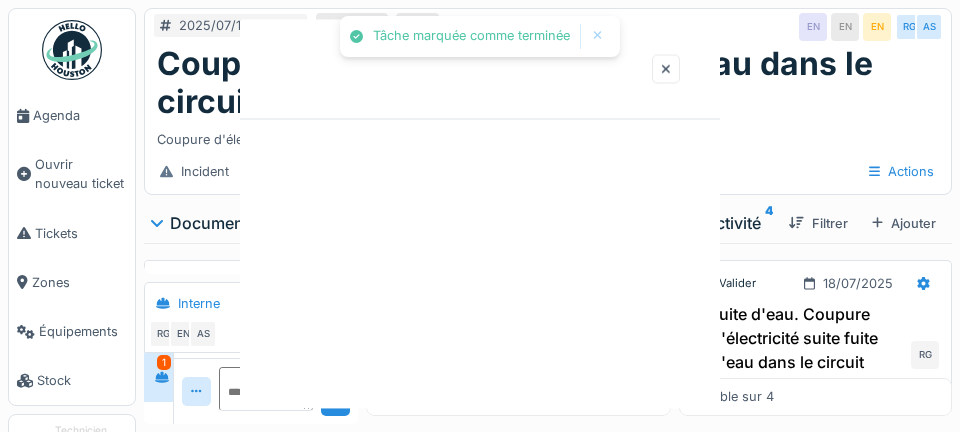 scroll, scrollTop: 0, scrollLeft: 0, axis: both 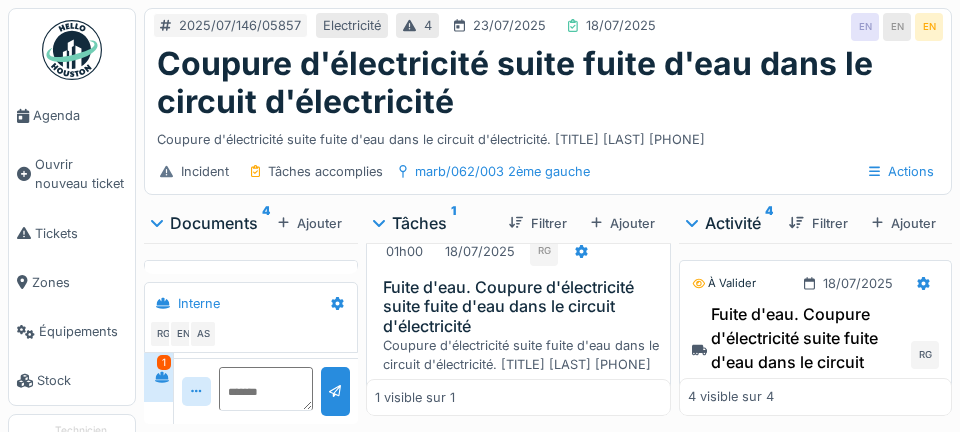 click on "Agenda" at bounding box center [80, 115] 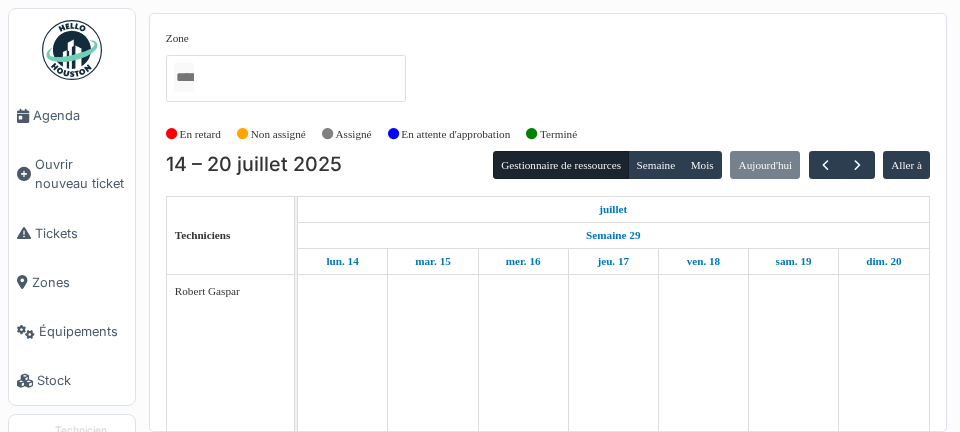 scroll, scrollTop: 0, scrollLeft: 0, axis: both 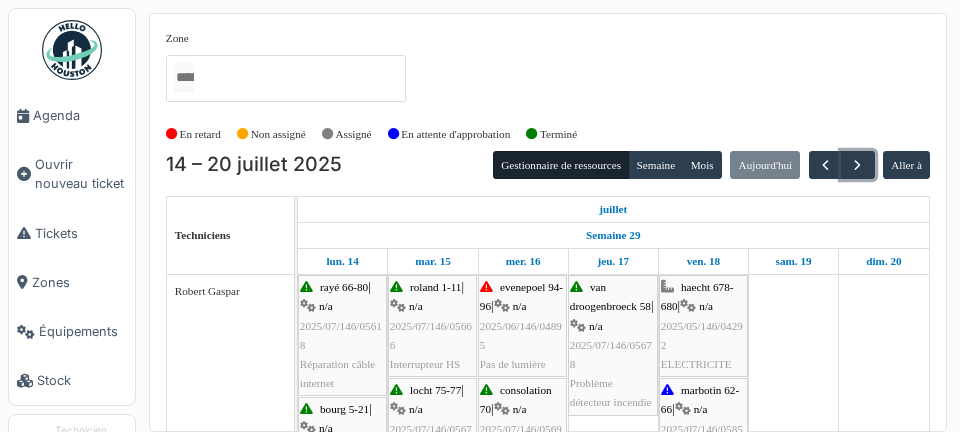 click at bounding box center [857, 165] 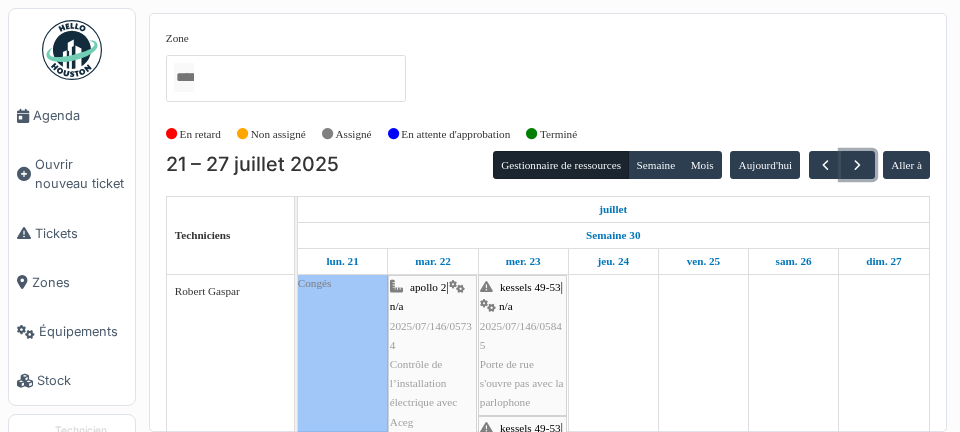 scroll, scrollTop: 24, scrollLeft: 0, axis: vertical 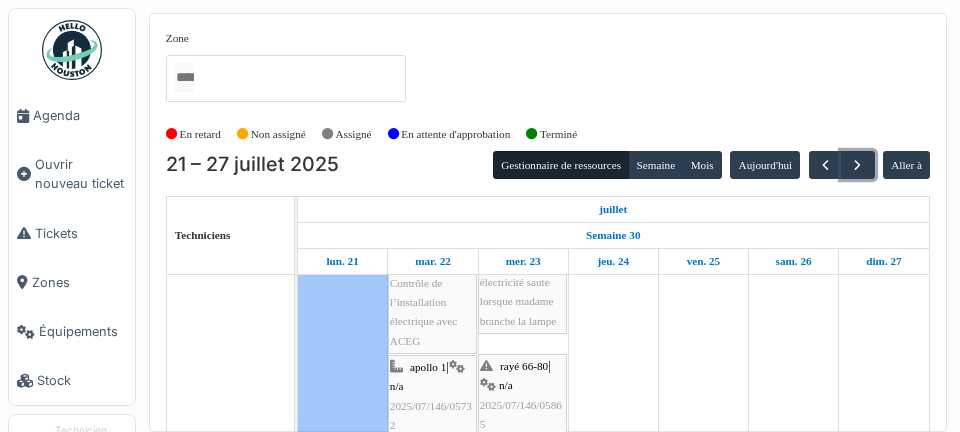 click at bounding box center (857, 165) 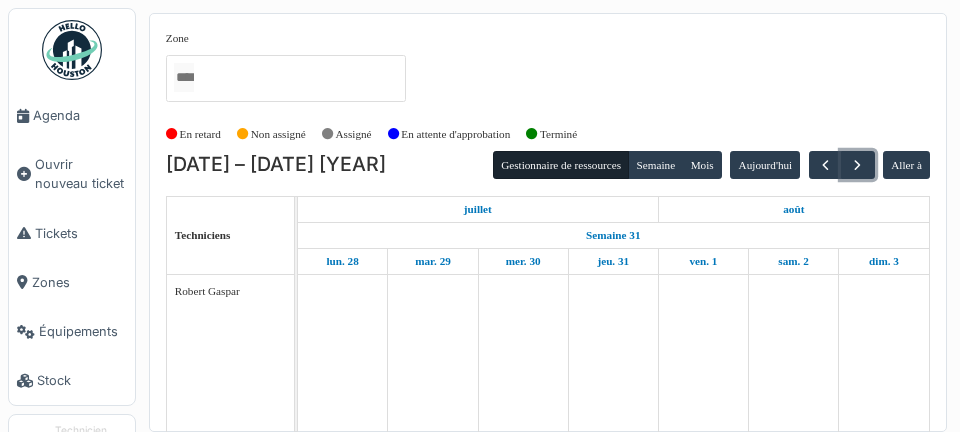 scroll, scrollTop: 0, scrollLeft: 0, axis: both 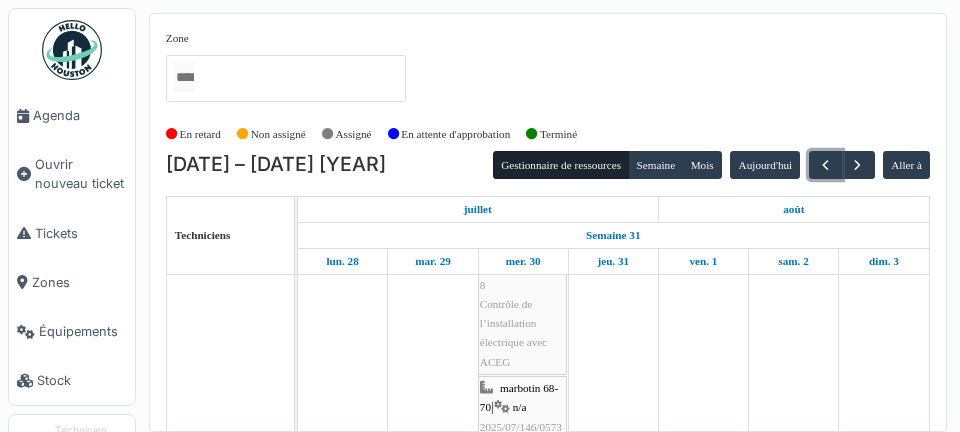click at bounding box center [825, 165] 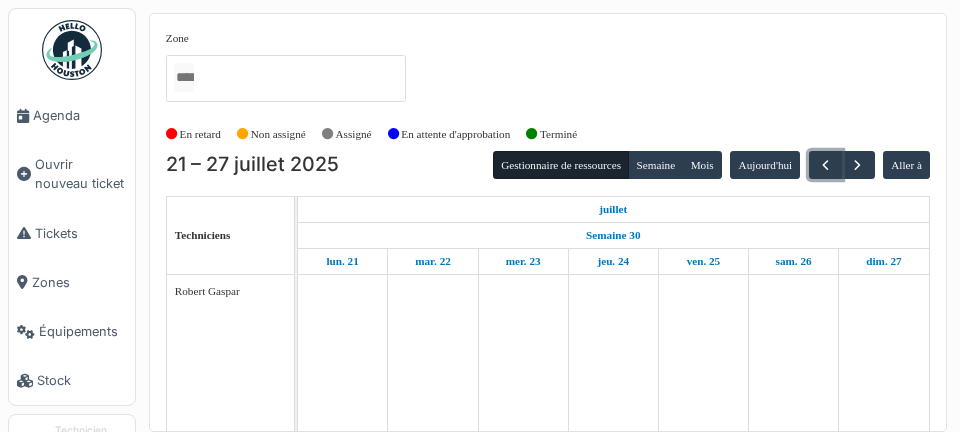 scroll, scrollTop: 0, scrollLeft: 0, axis: both 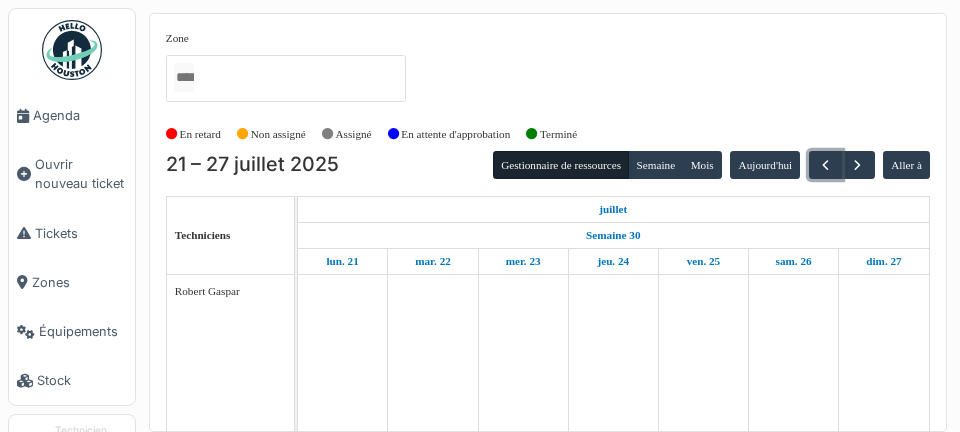 click at bounding box center [825, 165] 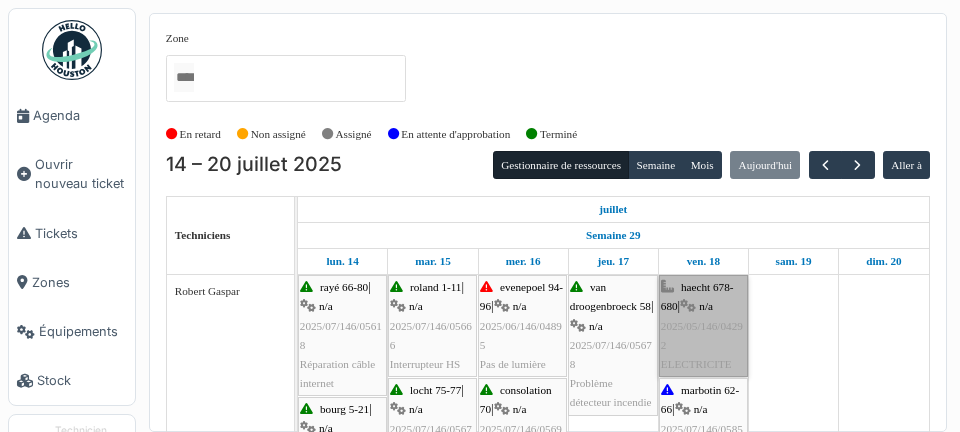 click on "haecht 678-680
|     n/a
2025/05/146/04292
ELECTRICITE" at bounding box center (703, 326) 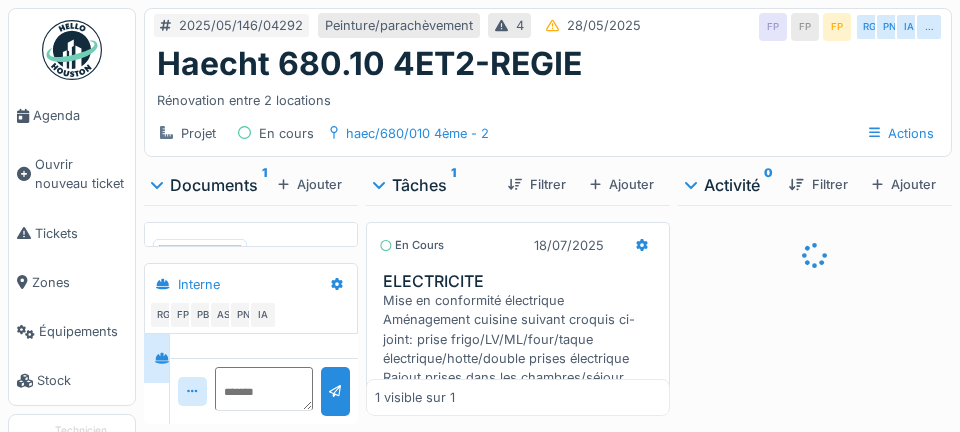 scroll, scrollTop: 0, scrollLeft: 0, axis: both 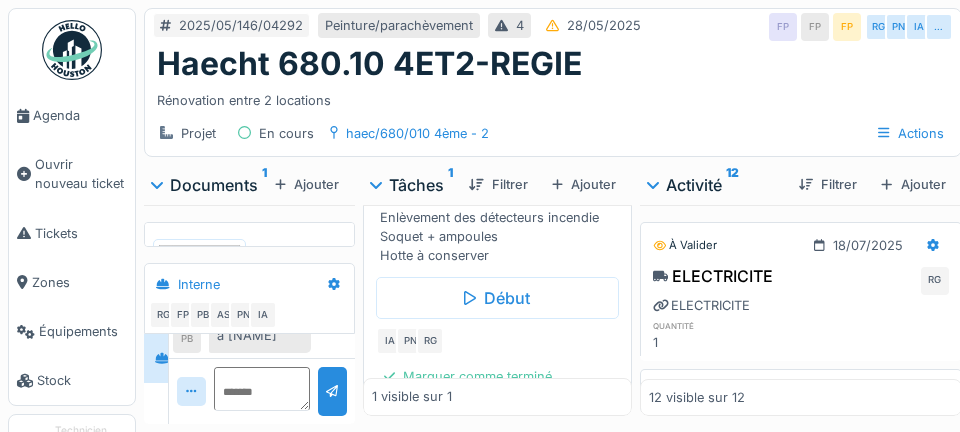 click on "Début" at bounding box center [497, 298] 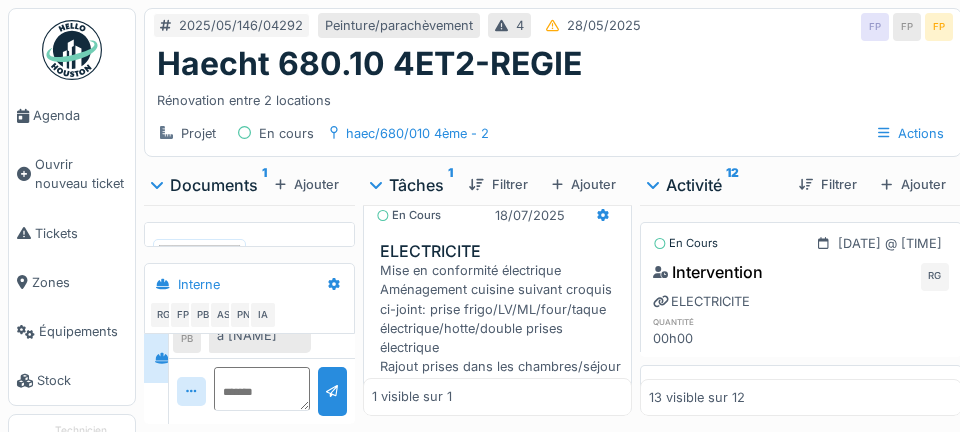 scroll, scrollTop: 0, scrollLeft: 0, axis: both 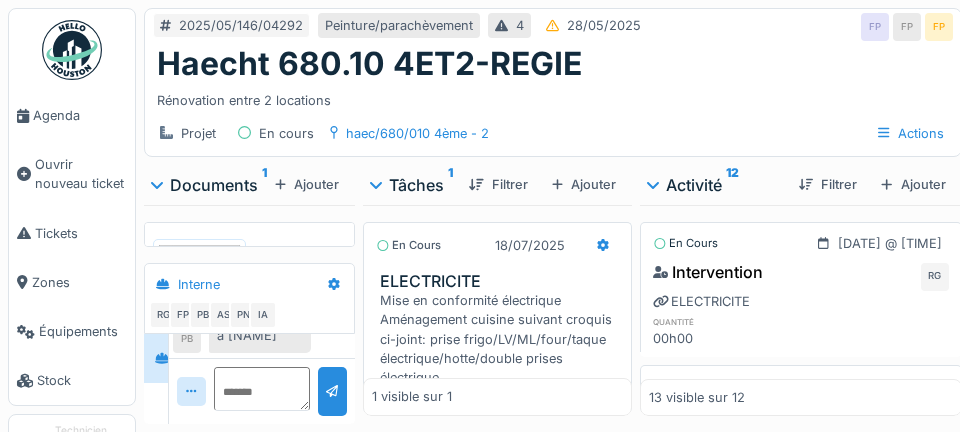 click 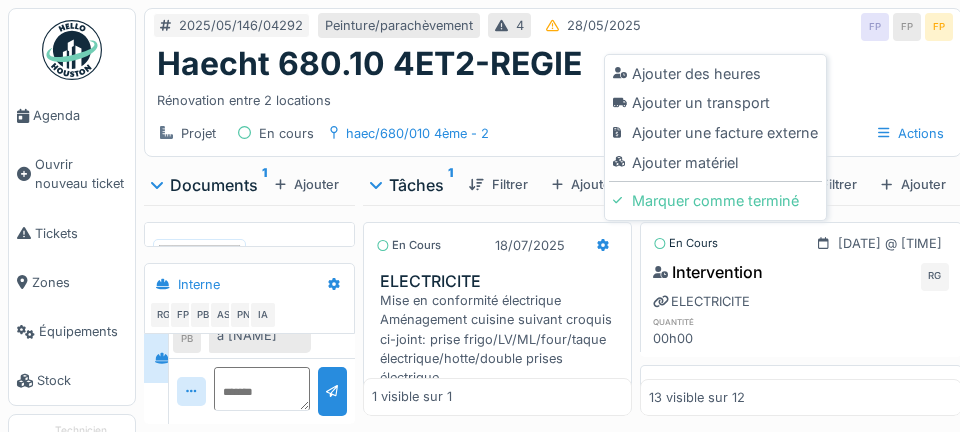 click on "Ajouter un transport" 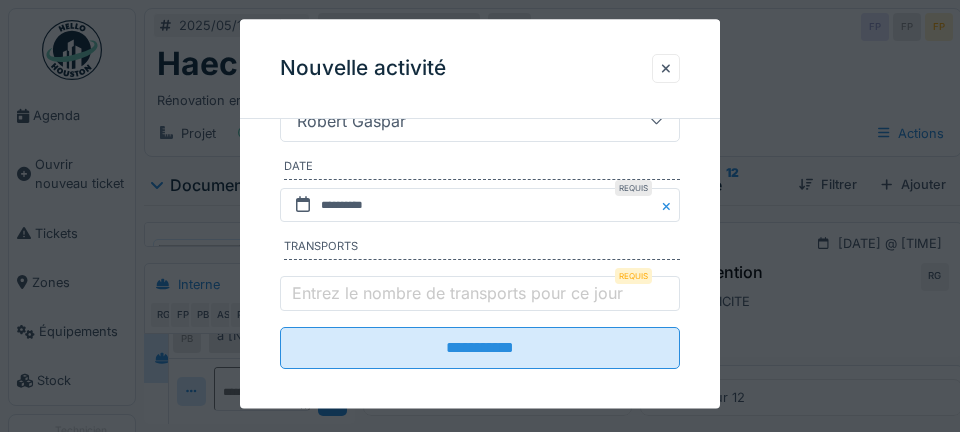 scroll, scrollTop: 360, scrollLeft: 0, axis: vertical 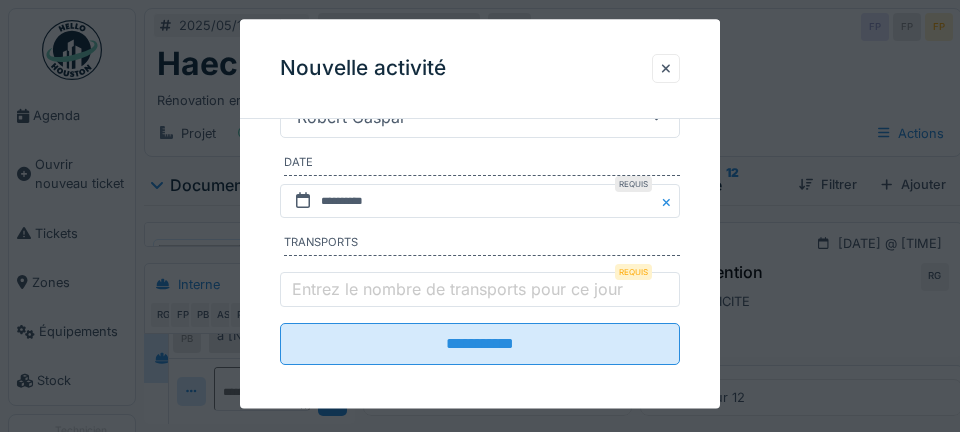 click on "Entrez le nombre de transports pour ce jour" 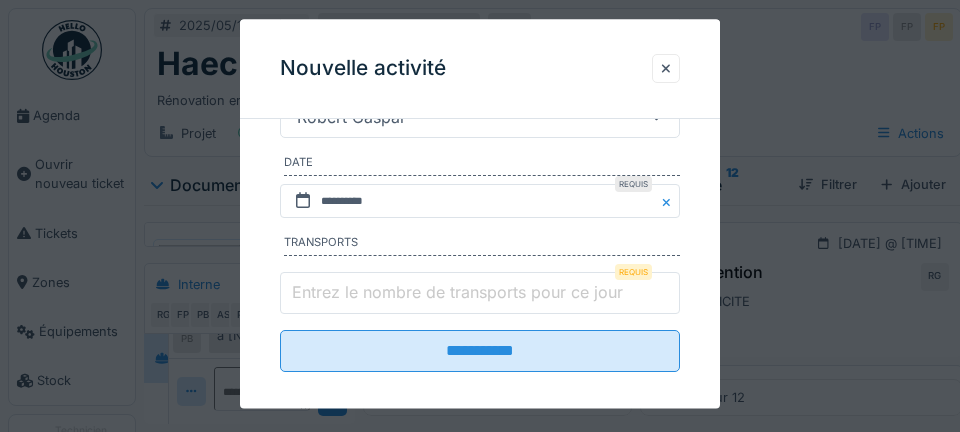 click on "Entrez le nombre de transports pour ce jour" 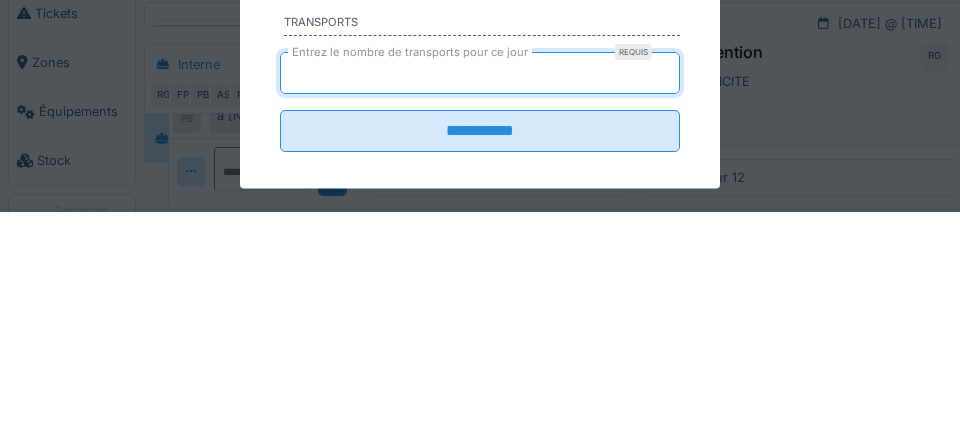 type on "*" 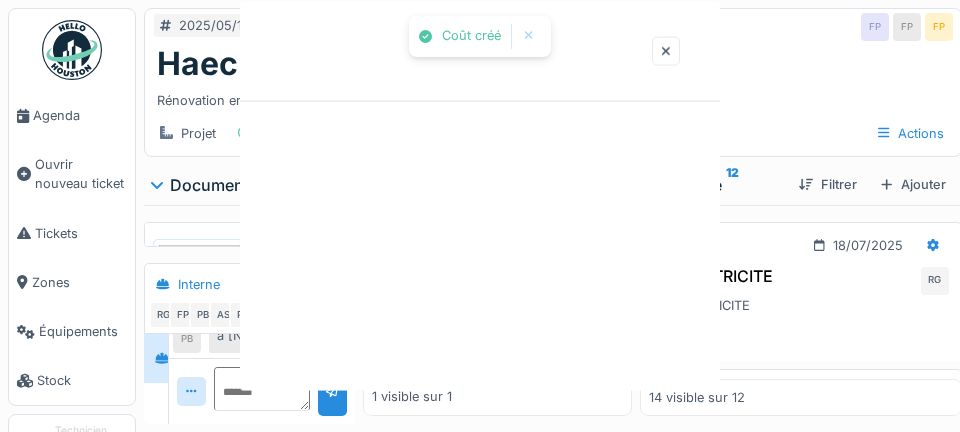 scroll, scrollTop: 0, scrollLeft: 0, axis: both 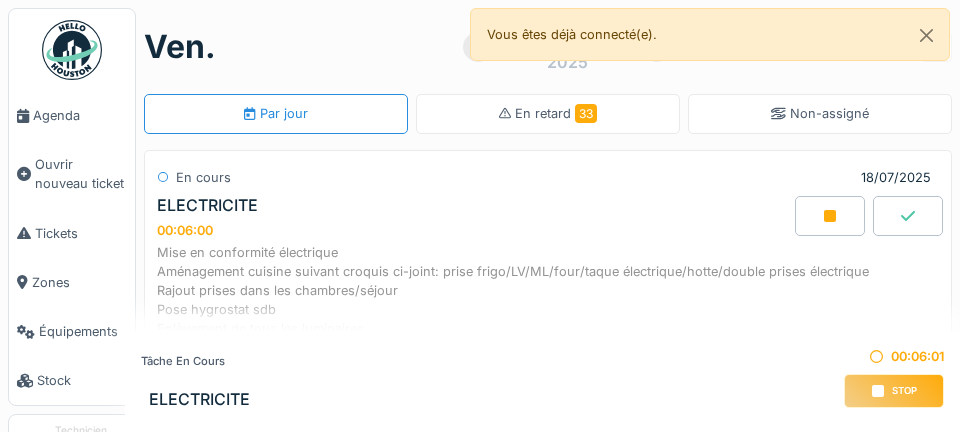 click on "ELECTRICITE" at bounding box center (199, 399) 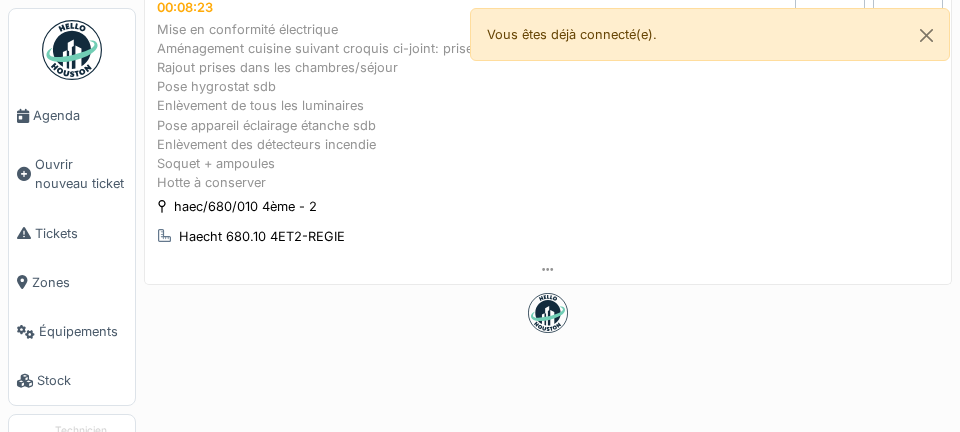 scroll, scrollTop: 151, scrollLeft: 0, axis: vertical 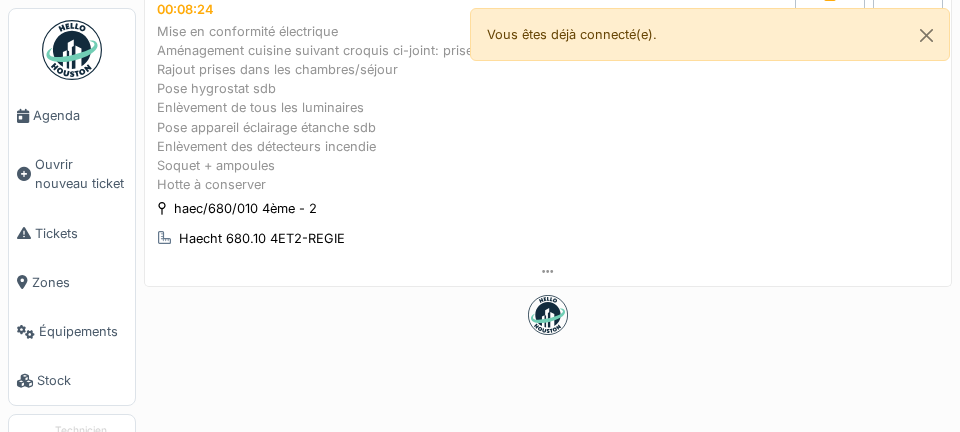 click on "Par jour   En retard   33   Non-assigné En cours [DATE] ELECTRICITE 00:08:24 Mise en conformité électrique
Aménagement cuisine suivant croquis ci-joint: prise frigo/LV/ML/four/taque électrique/hotte/double prises électrique
Rajout prises dans les chambres/séjour
Pose hygrostat sdb
Enlèvement de tous les luminaires
Pose appareil éclairage étanche sdb
Enlèvement des détecteurs incendie
Soquet + ampoules
Hotte à conserver
haec/680/010 4ème - 2 [STREET] [NUMBER] 4ET2-REGIE" at bounding box center [548, 216] 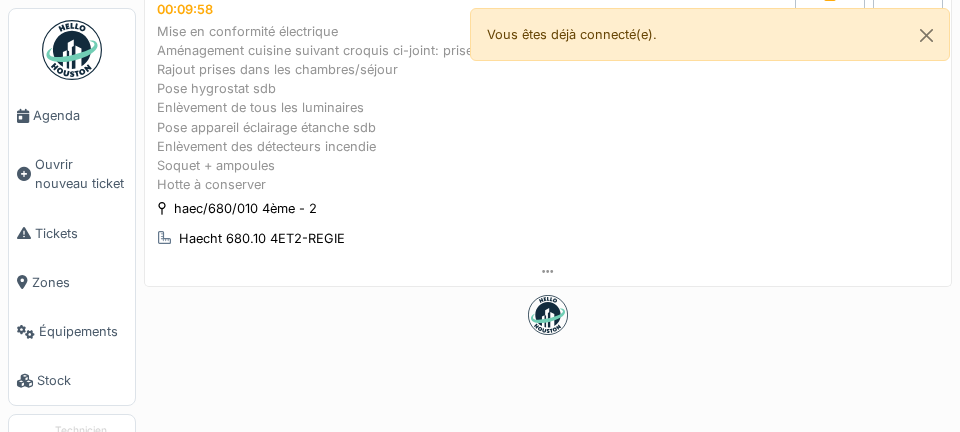 click on "Par jour   En retard   33   Non-assigné En cours [DATE] ELECTRICITE 00:09:58 Mise en conformité électrique
Aménagement cuisine suivant croquis ci-joint: prise frigo/LV/ML/four/taque électrique/hotte/double prises électrique
Rajout prises dans les chambres/séjour
Pose hygrostat sdb
Enlèvement de tous les luminaires
Pose appareil éclairage étanche sdb
Enlèvement des détecteurs incendie
Soquet + ampoules
Hotte à conserver
haec/680/010 4ème - 2 [STREET] [NUMBER] 4ET2-REGIE" at bounding box center (548, 216) 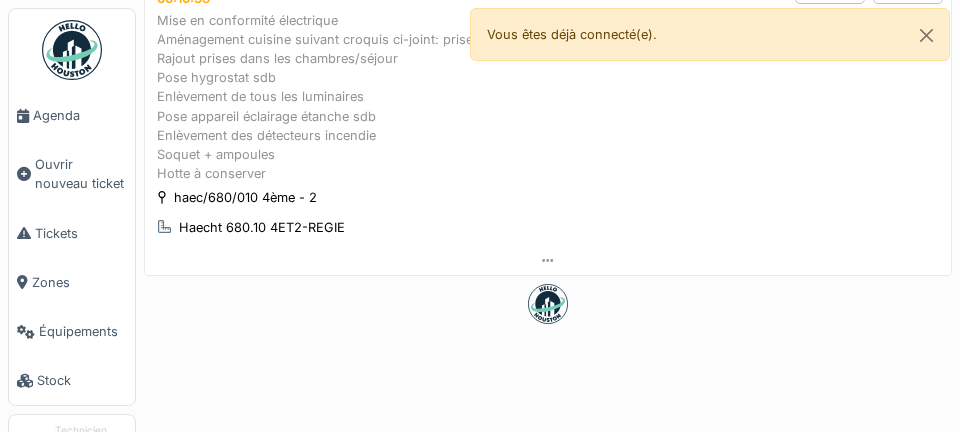 scroll, scrollTop: 184, scrollLeft: 0, axis: vertical 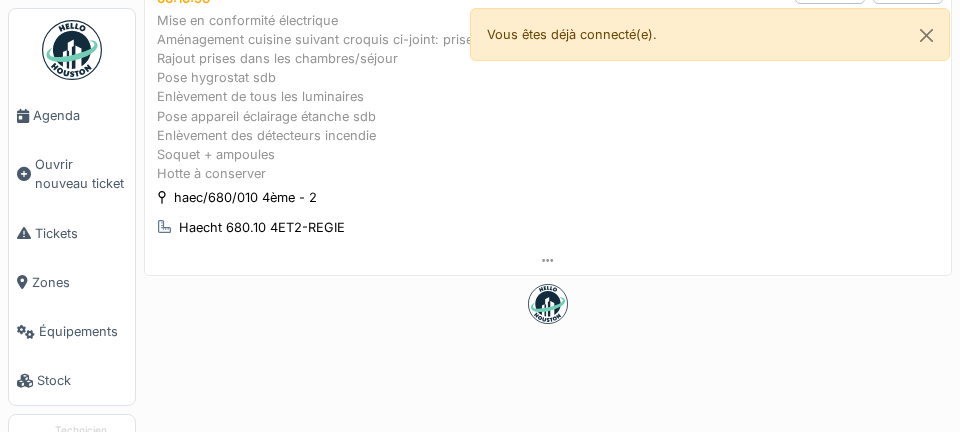 click on "Par jour   En retard   33   Non-assigné En cours [DATE] ELECTRICITE 00:10:56 Mise en conformité électrique
Aménagement cuisine suivant croquis ci-joint: prise frigo/LV/ML/four/taque électrique/hotte/double prises électrique
Rajout prises dans les chambres/séjour
Pose hygrostat sdb
Enlèvement de tous les luminaires
Pose appareil éclairage étanche sdb
Enlèvement des détecteurs incendie
Soquet + ampoules
Hotte à conserver
haec/680/010 4ème - 2 [STREET] [NUMBER] 4ET2-REGIE" at bounding box center (548, 216) 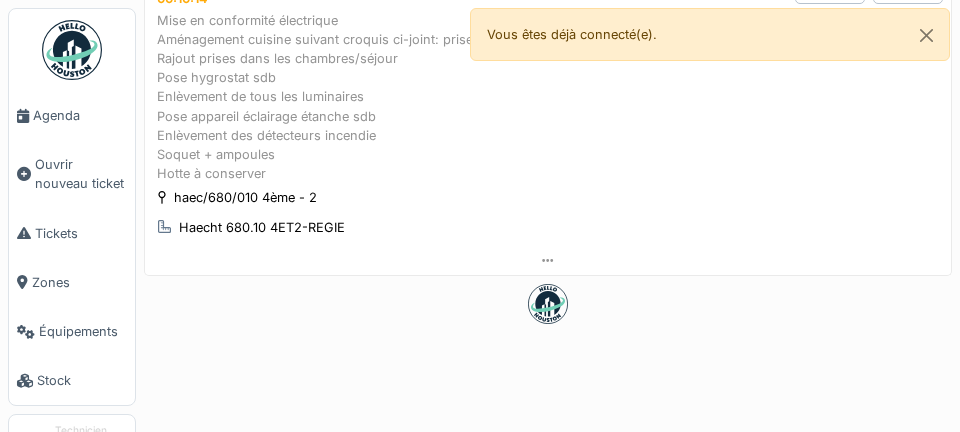 scroll, scrollTop: 200, scrollLeft: 0, axis: vertical 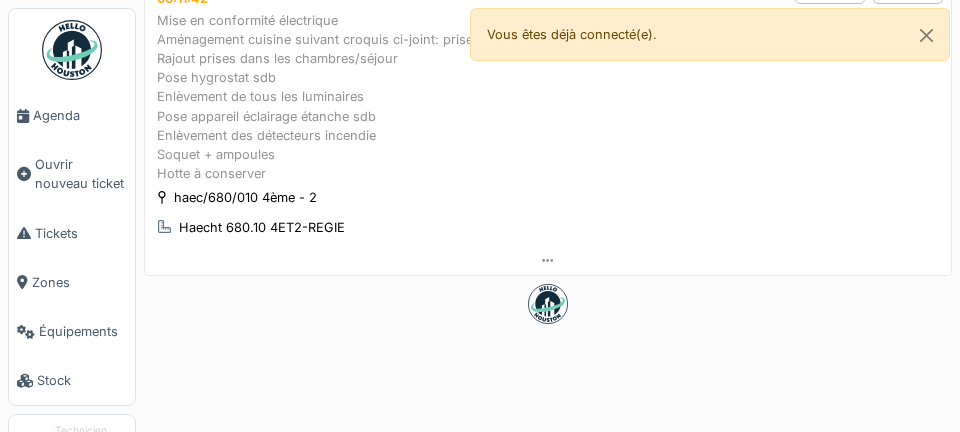 click on "Par jour   En retard   33   Non-assigné En cours [DATE] ELECTRICITE 00:11:42 Mise en conformité électrique
Aménagement cuisine suivant croquis ci-joint: prise frigo/LV/ML/four/taque électrique/hotte/double prises électrique
Rajout prises dans les chambres/séjour
Pose hygrostat sdb
Enlèvement de tous les luminaires
Pose appareil éclairage étanche sdb
Enlèvement des détecteurs incendie
Soquet + ampoules
Hotte à conserver
haec/680/010 4ème - 2 [STREET] [NUMBER] 4ET2-REGIE" at bounding box center (548, 216) 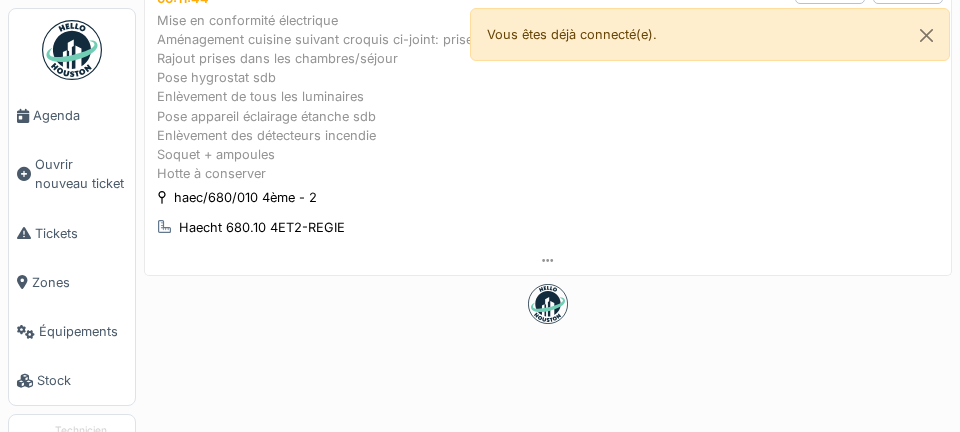 click on "Par jour   En retard   33   Non-assigné En cours [DATE] ELECTRICITE 00:11:44 Mise en conformité électrique
Aménagement cuisine suivant croquis ci-joint: prise frigo/LV/ML/four/taque électrique/hotte/double prises électrique
Rajout prises dans les chambres/séjour
Pose hygrostat sdb
Enlèvement de tous les luminaires
Pose appareil éclairage étanche sdb
Enlèvement des détecteurs incendie
Soquet + ampoules
Hotte à conserver
haec/680/010 4ème - 2 [STREET] [NUMBER] 4ET2-REGIE" at bounding box center (548, 216) 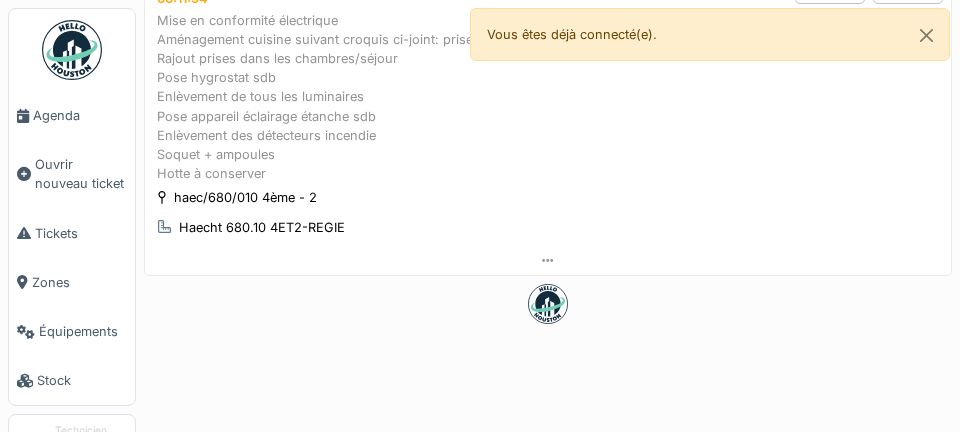 click on "Par jour   En retard   33   Non-assigné En cours [DATE] ELECTRICITE 00:11:54 Mise en conformité électrique
Aménagement cuisine suivant croquis ci-joint: prise frigo/LV/ML/four/taque électrique/hotte/double prises électrique
Rajout prises dans les chambres/séjour
Pose hygrostat sdb
Enlèvement de tous les luminaires
Pose appareil éclairage étanche sdb
Enlèvement des détecteurs incendie
Soquet + ampoules
Hotte à conserver
haec/680/010 4ème - 2 [STREET] [NUMBER] 4ET2-REGIE" at bounding box center [548, 216] 